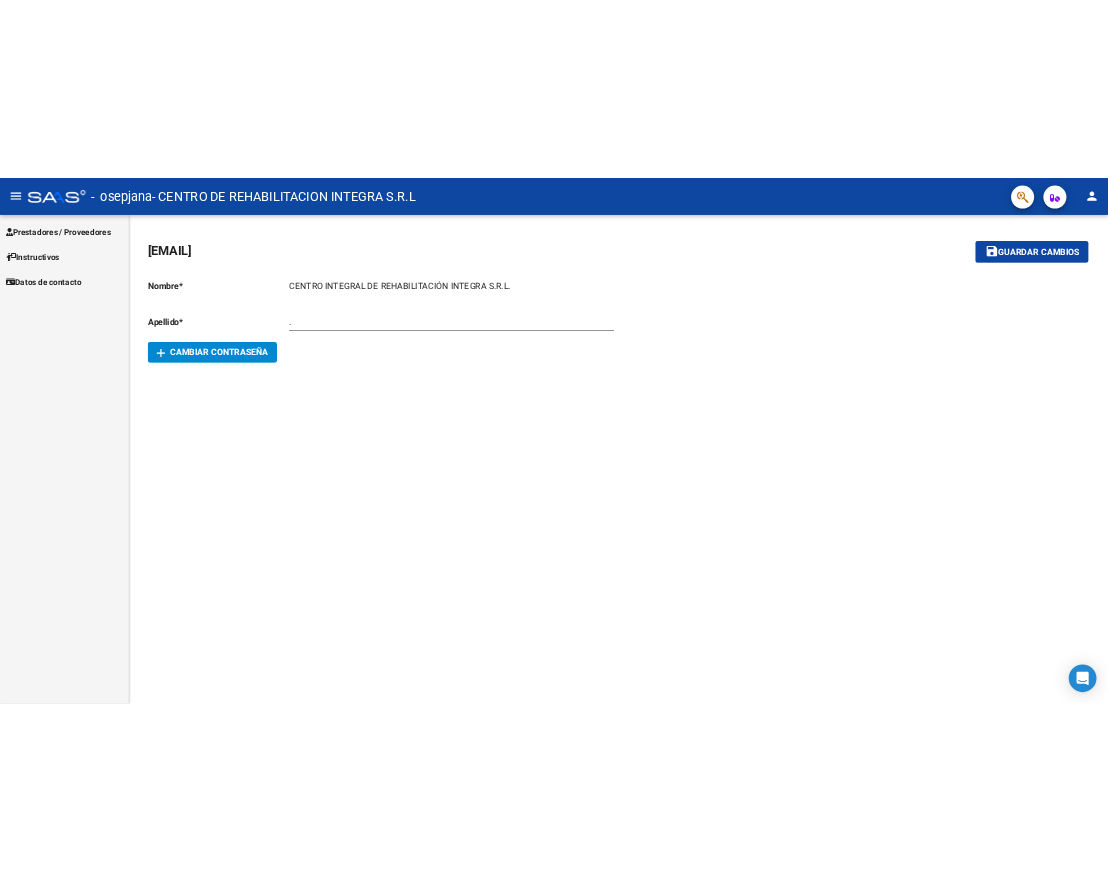 scroll, scrollTop: 0, scrollLeft: 0, axis: both 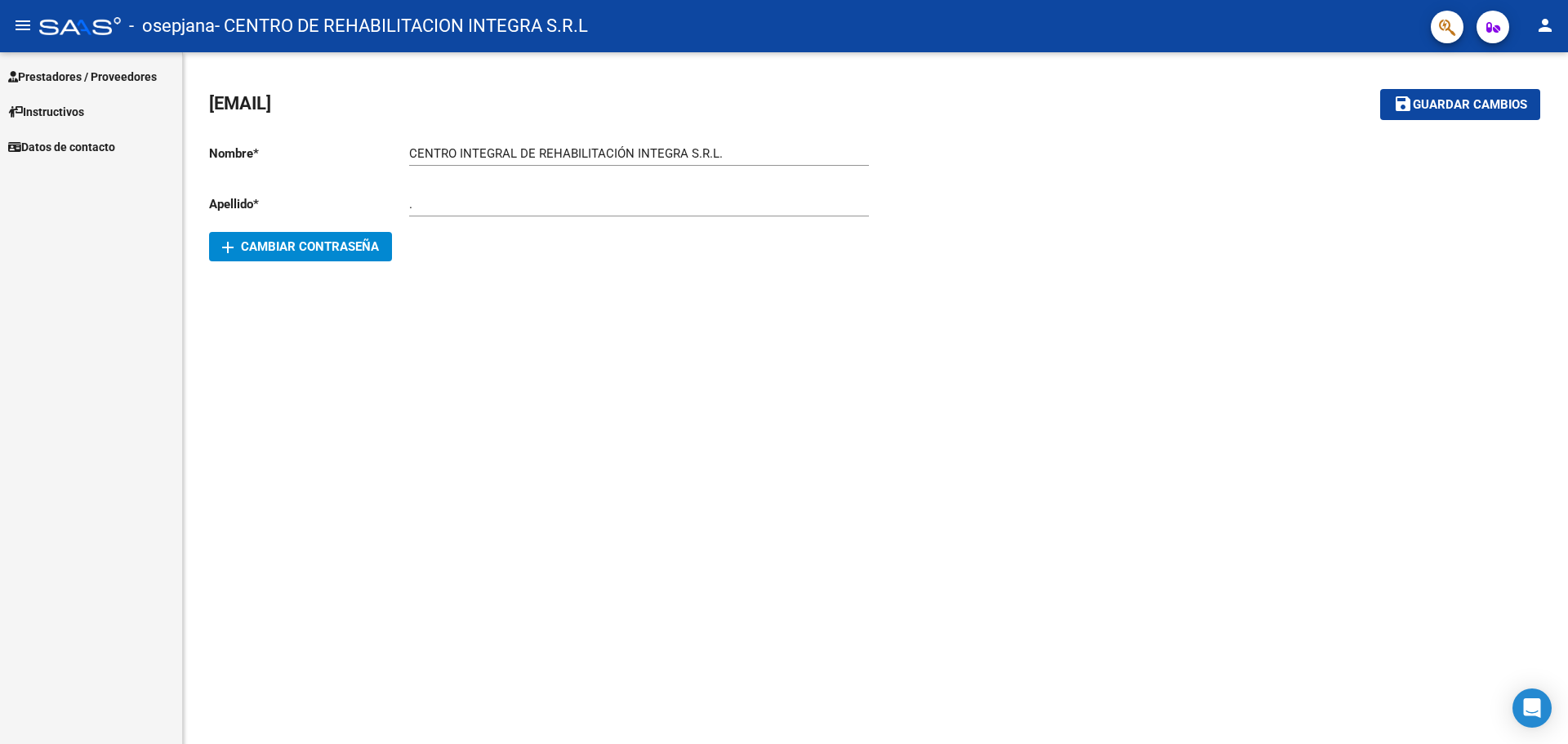 click on "Prestadores / Proveedores" at bounding box center (91, 76) 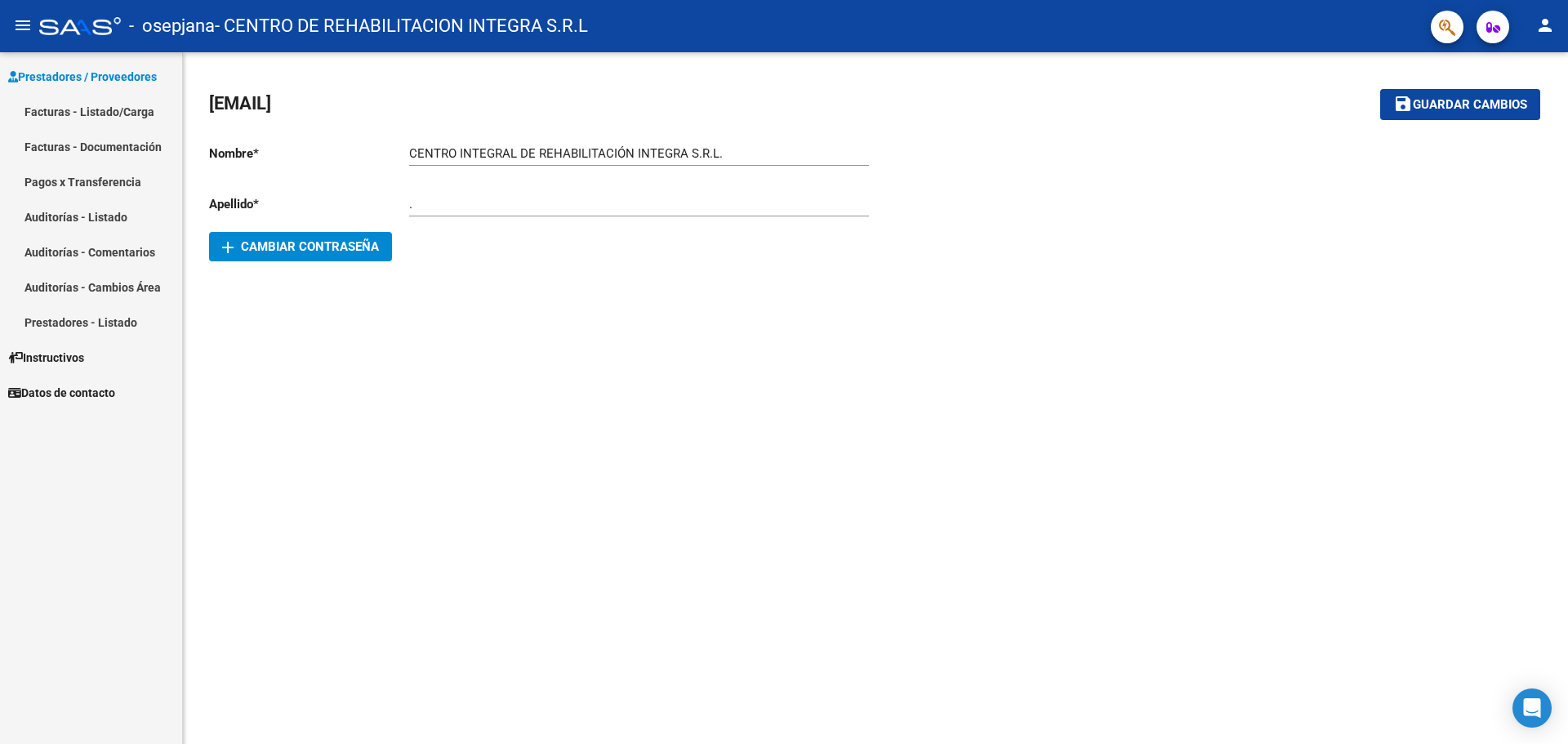 click on "Facturas - Listado/Carga" at bounding box center (91, 111) 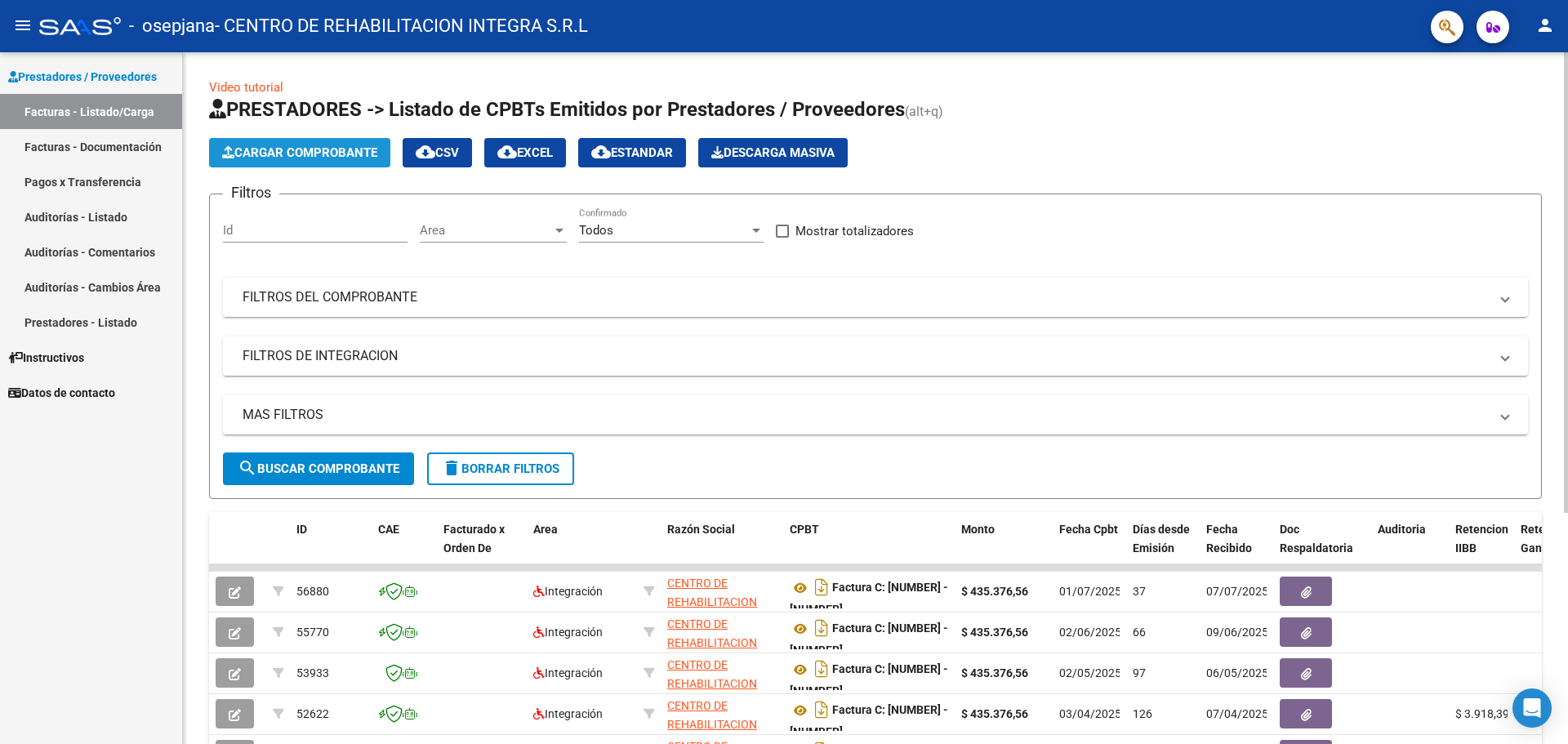 click on "Cargar Comprobante" 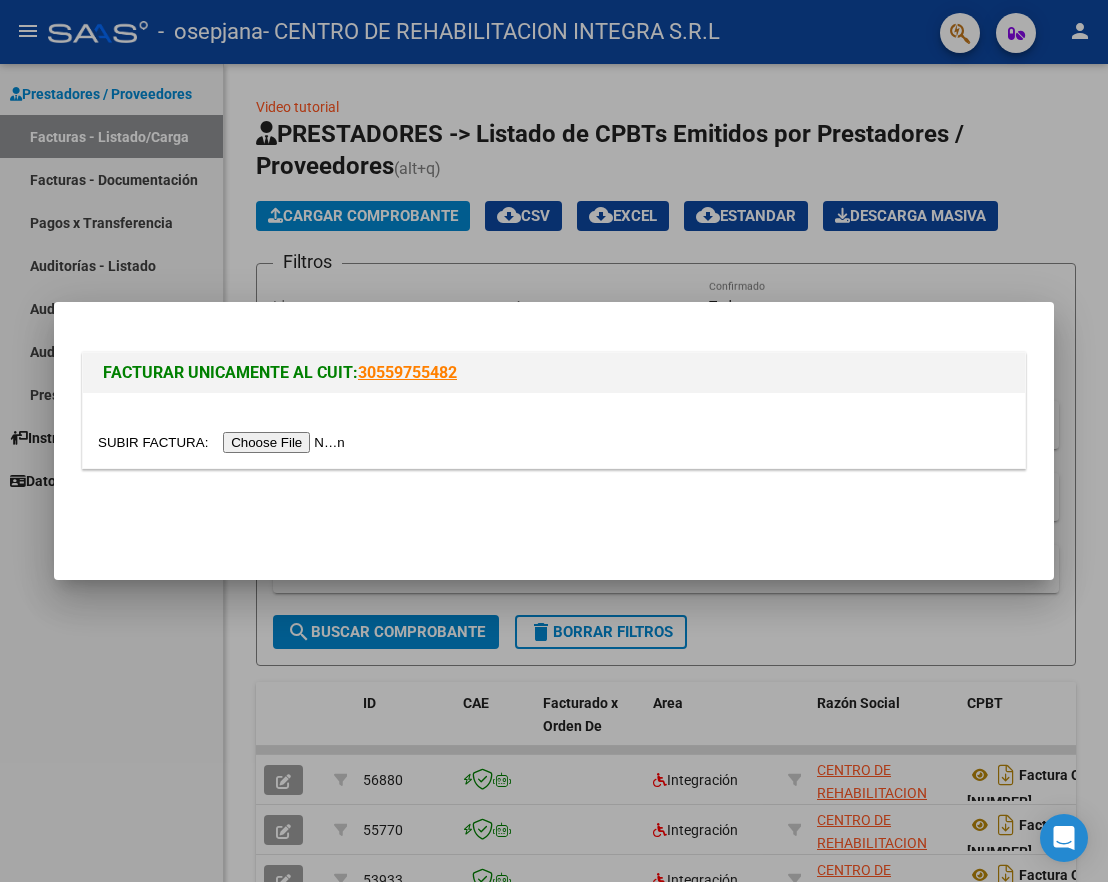 click at bounding box center [224, 442] 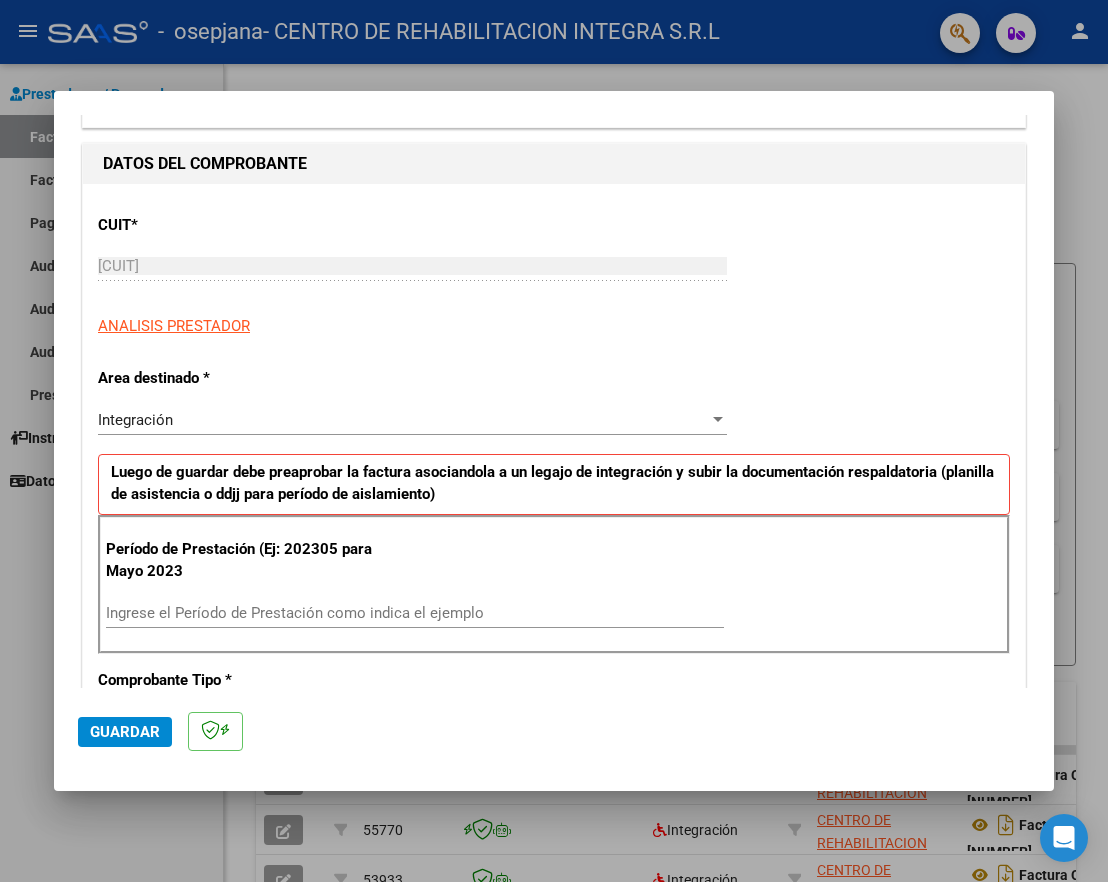 scroll, scrollTop: 300, scrollLeft: 0, axis: vertical 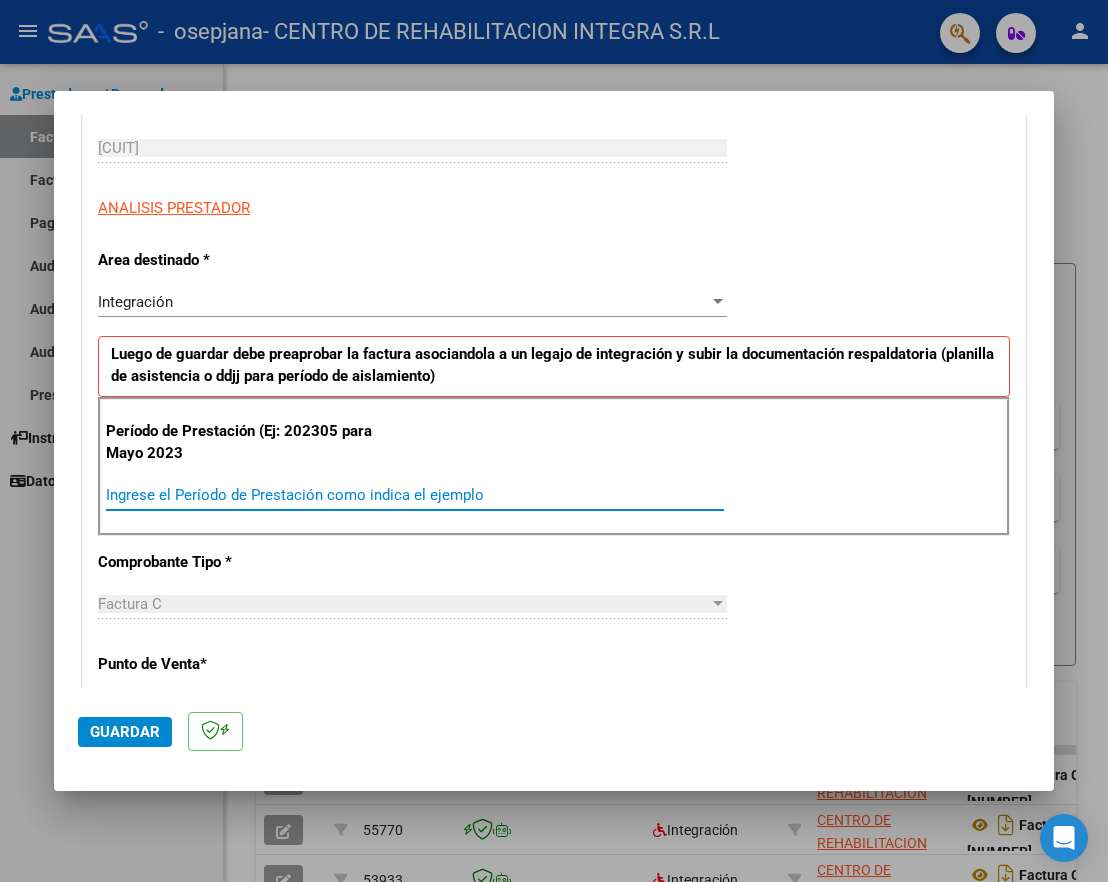 click on "Ingrese el Período de Prestación como indica el ejemplo" at bounding box center [415, 495] 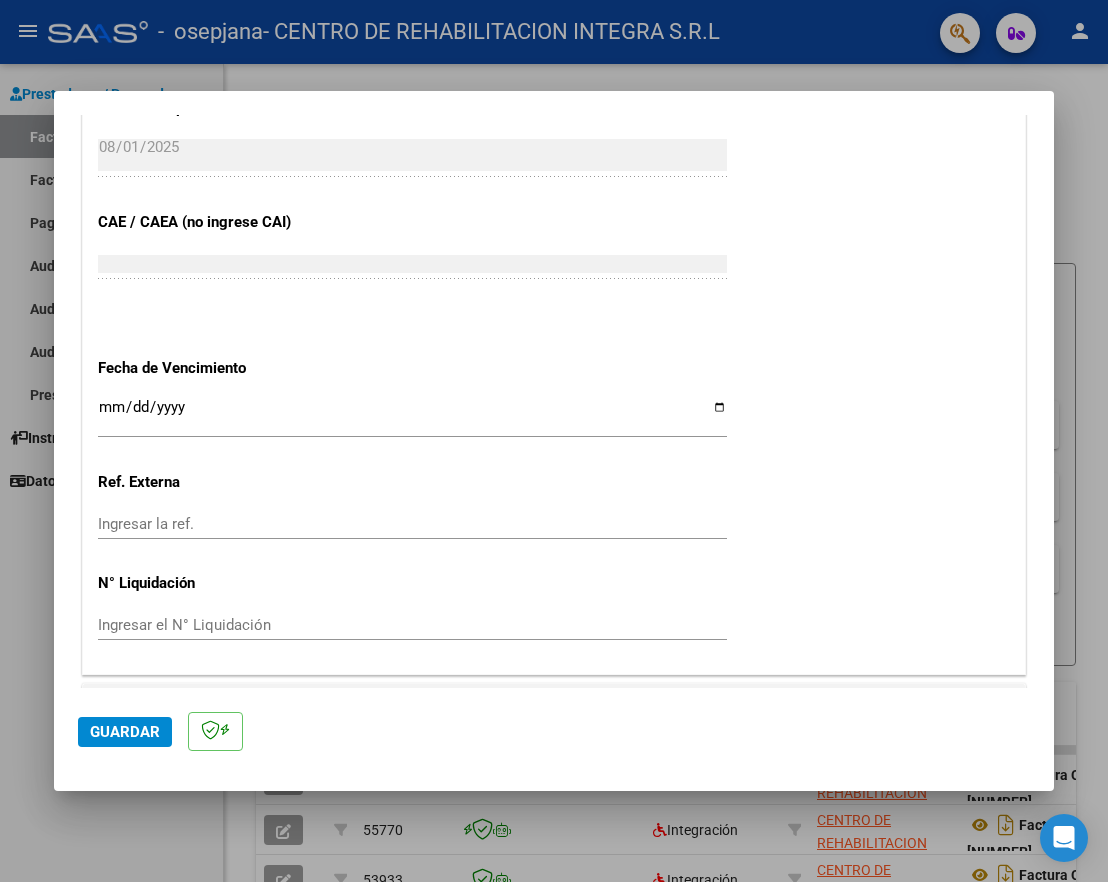 scroll, scrollTop: 1211, scrollLeft: 0, axis: vertical 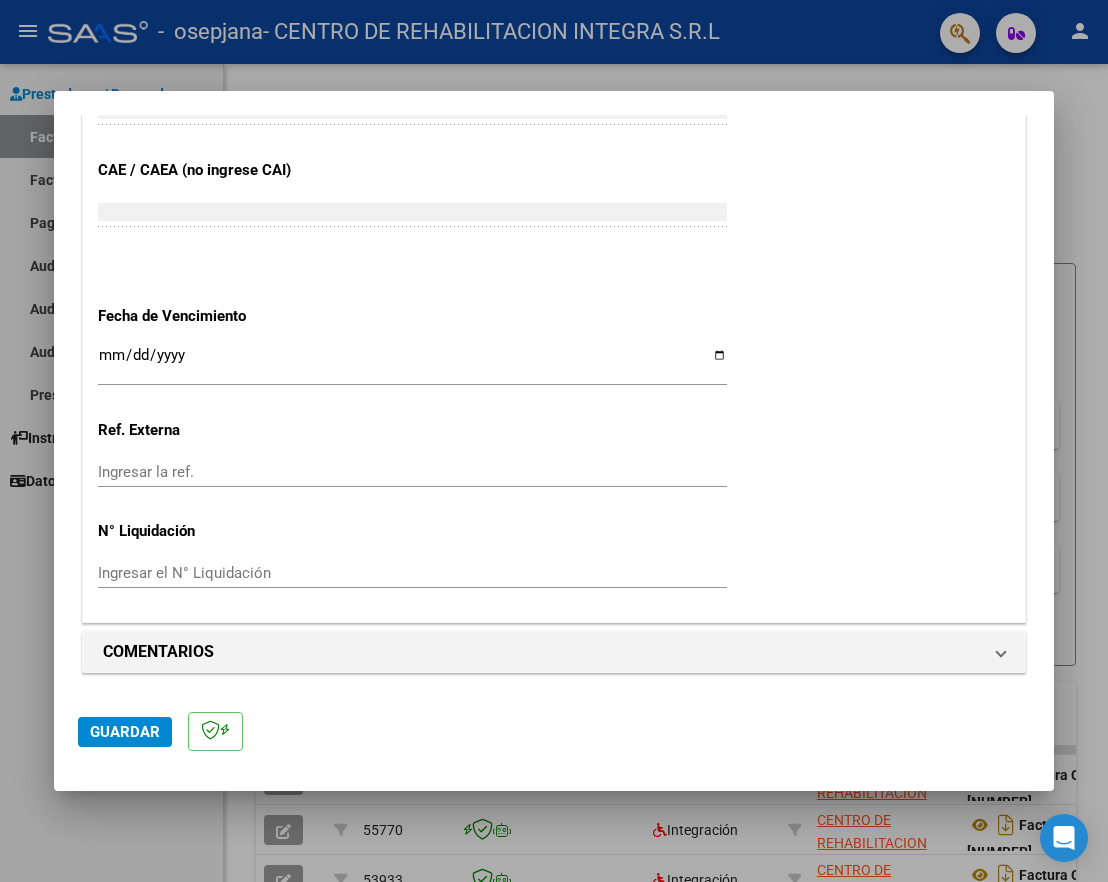 type on "202507" 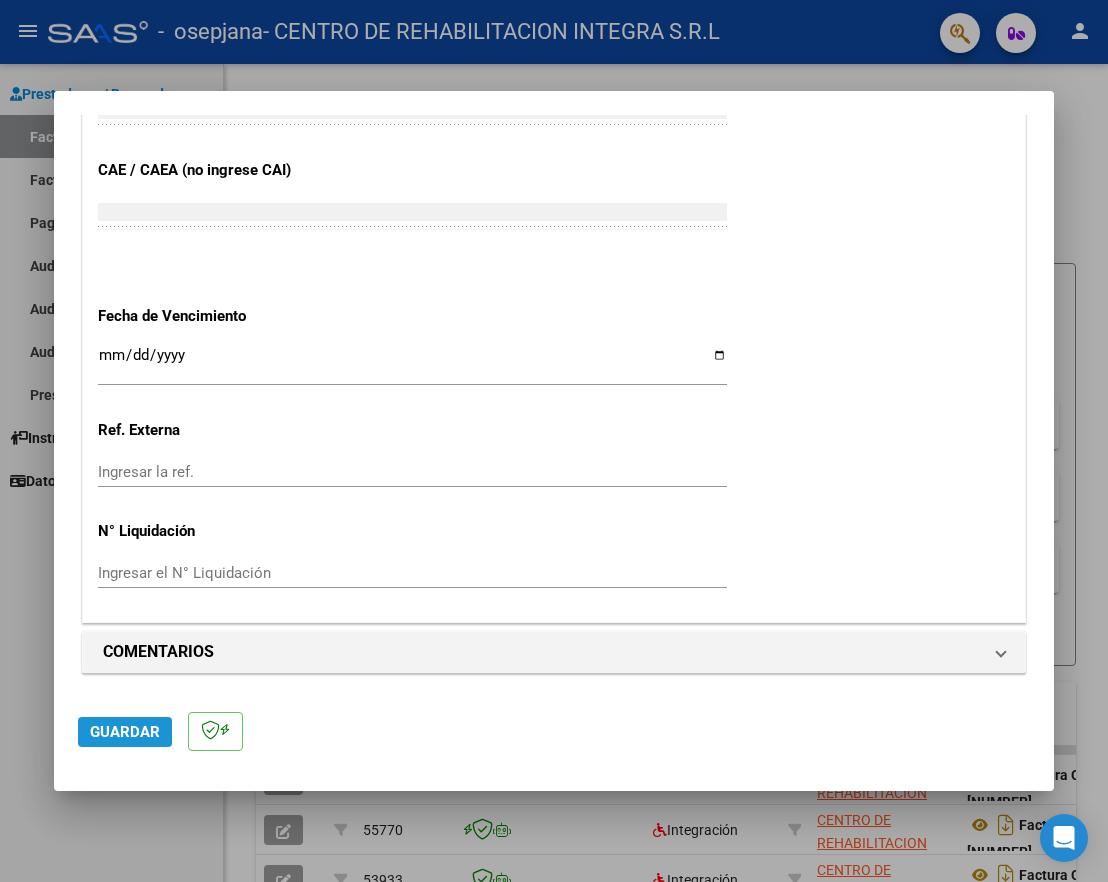 click on "Guardar" 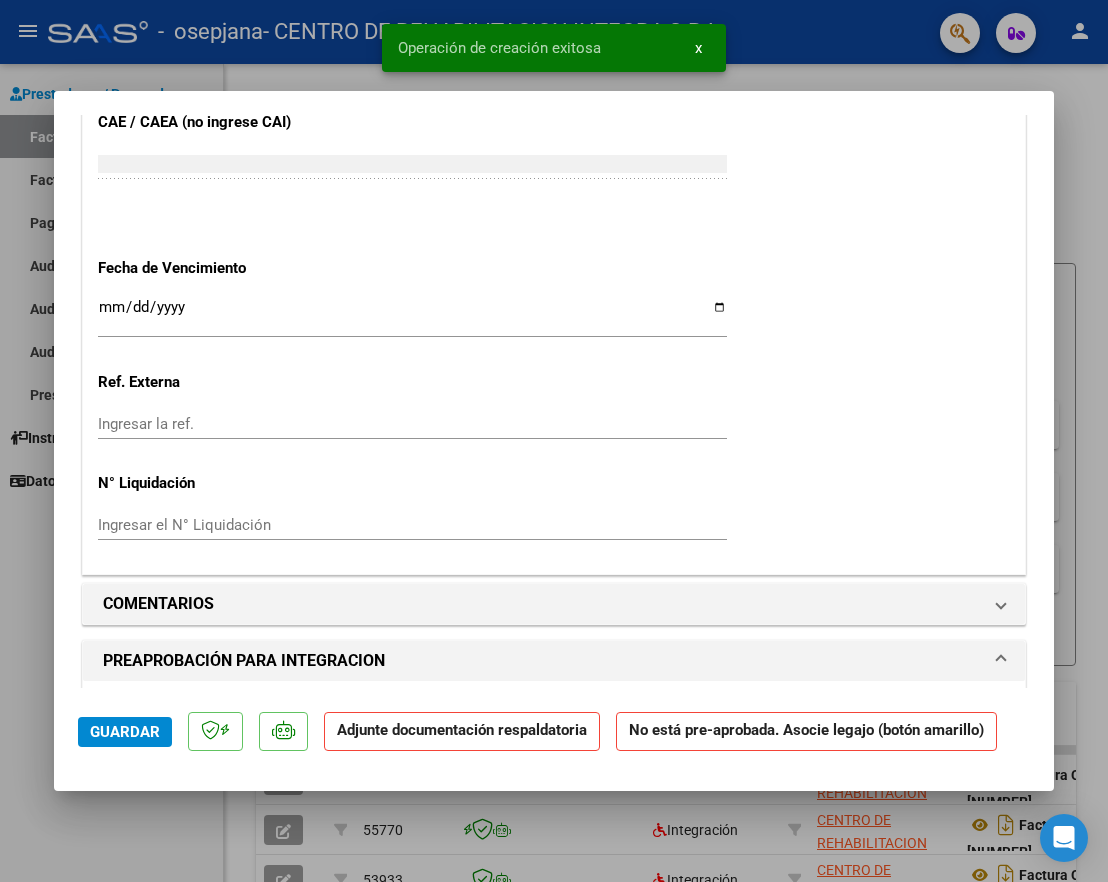 scroll, scrollTop: 1400, scrollLeft: 0, axis: vertical 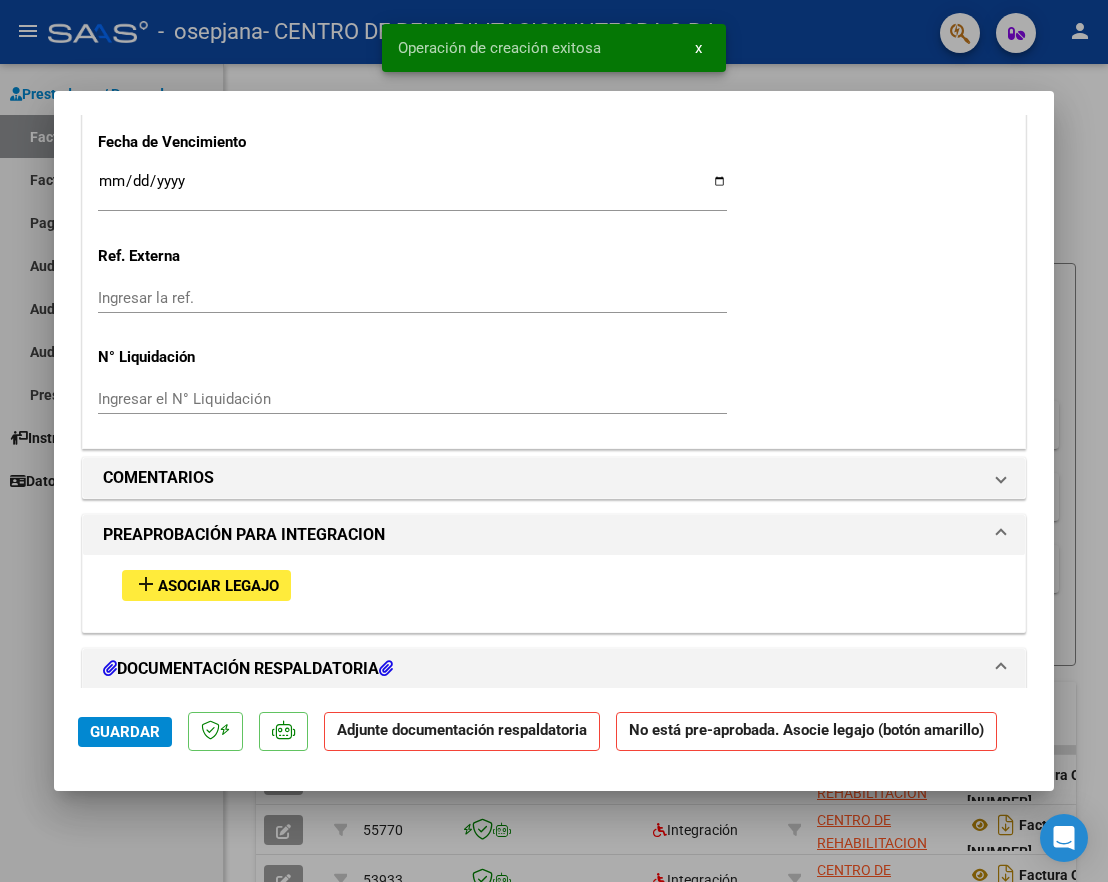 click on "Asociar Legajo" at bounding box center (218, 586) 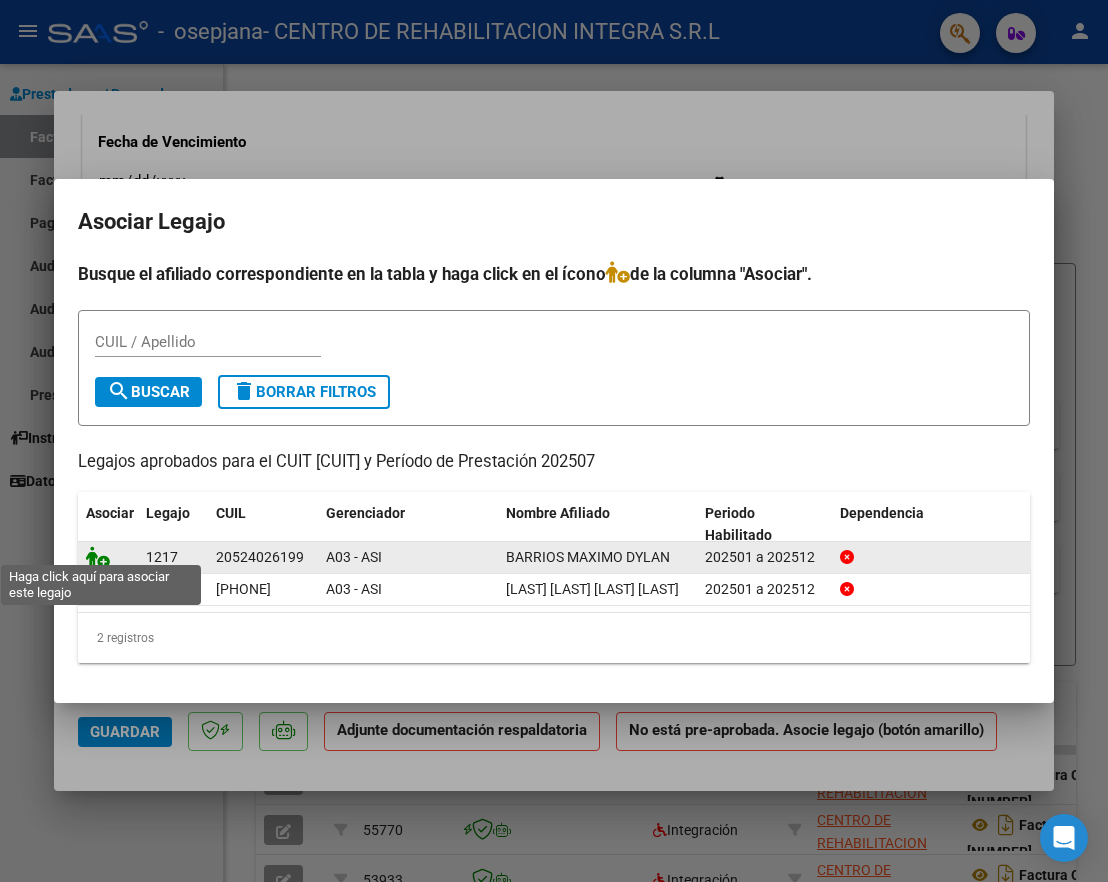click 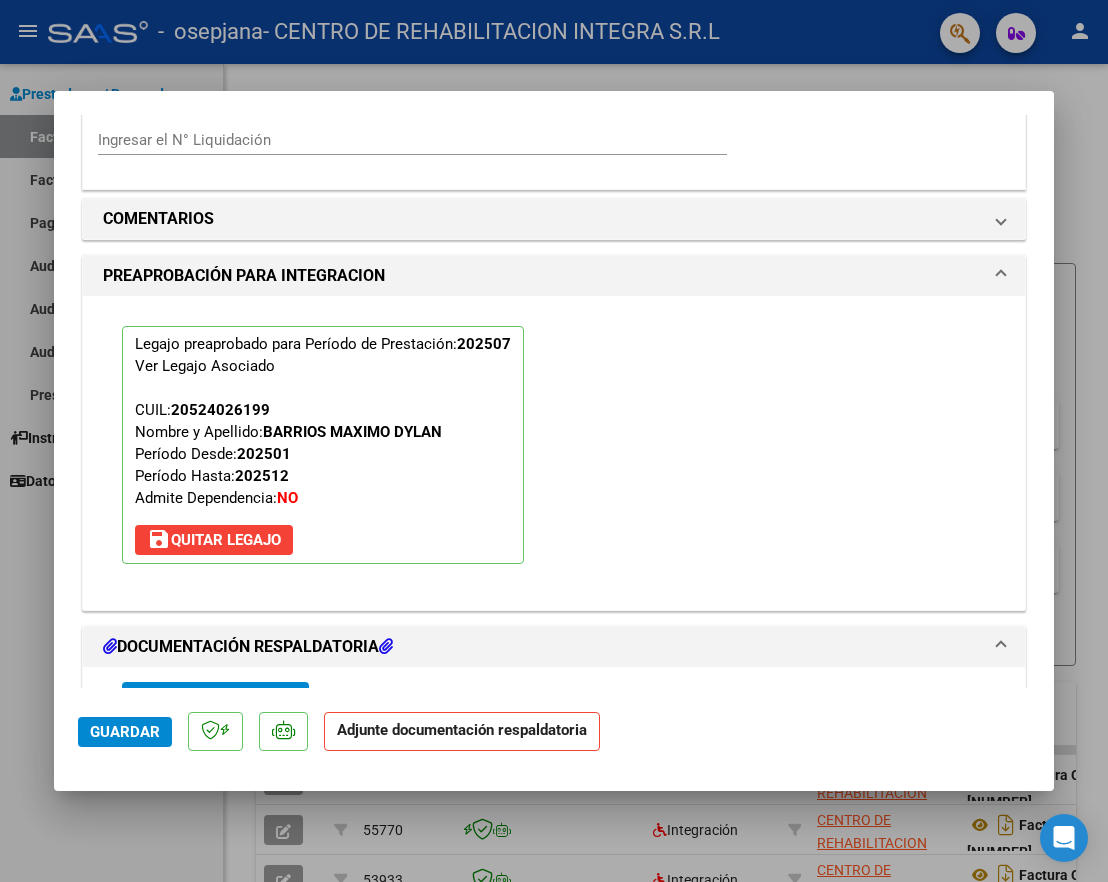 scroll, scrollTop: 1753, scrollLeft: 0, axis: vertical 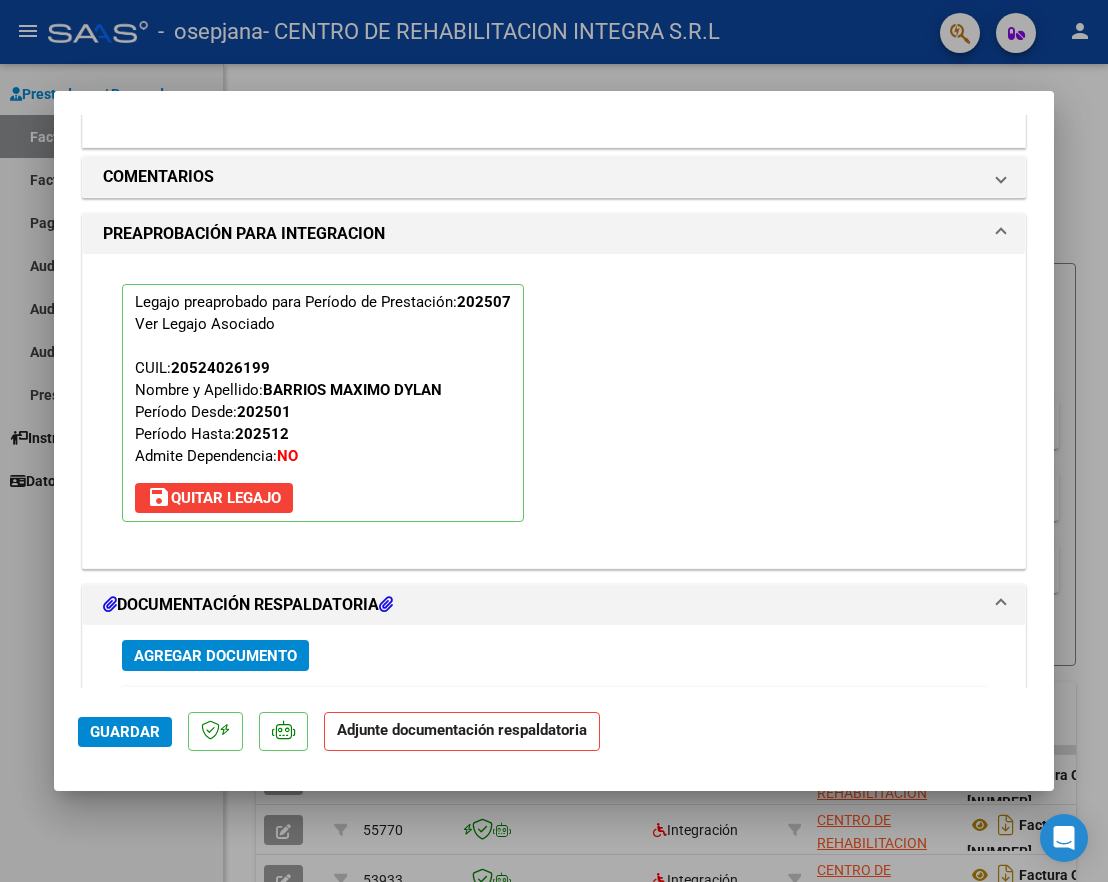 click on "Agregar Documento" at bounding box center [215, 656] 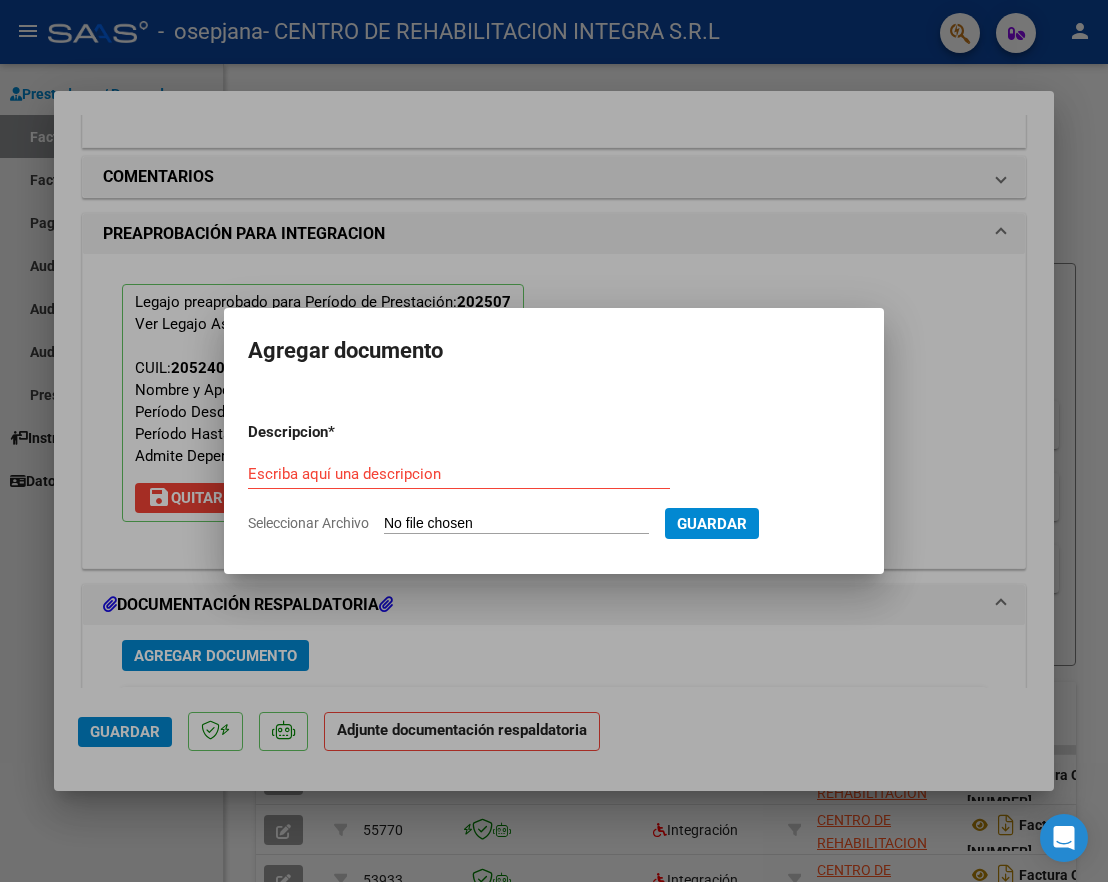 click on "Escriba aquí una descripcion" at bounding box center [459, 474] 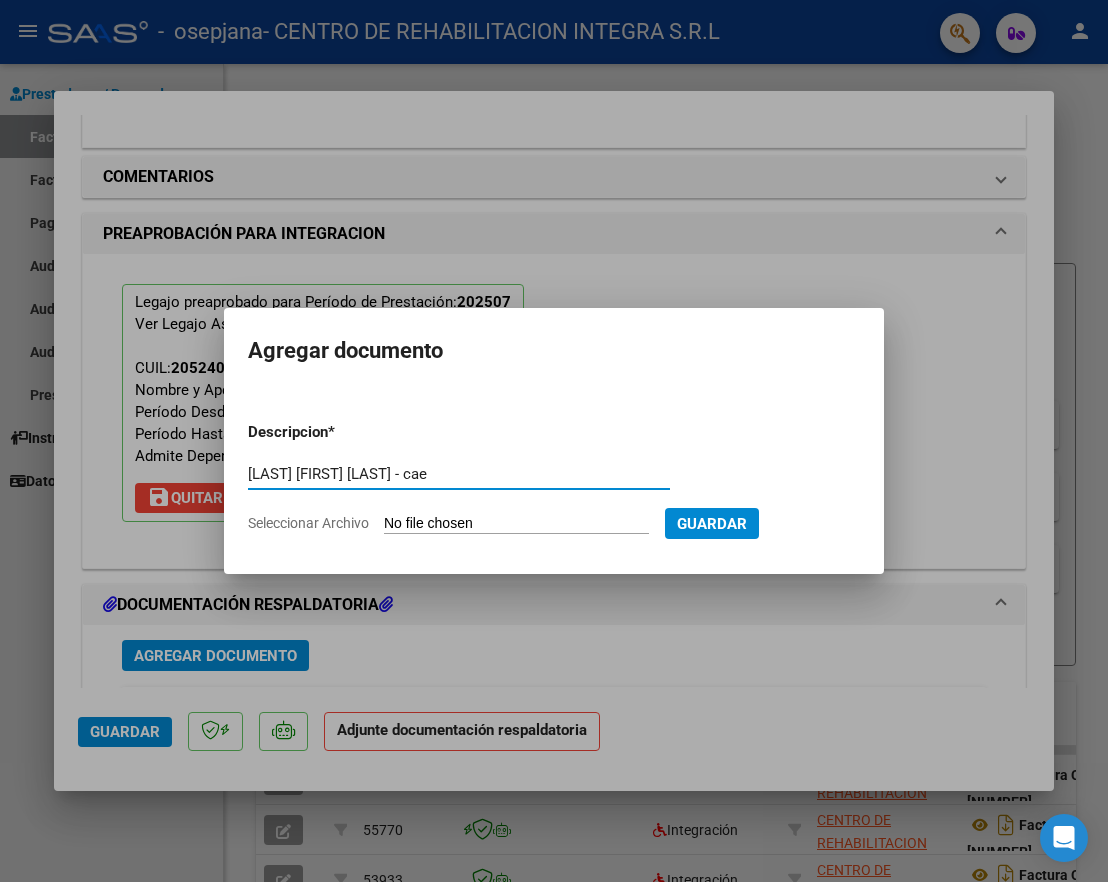 type on "[LAST] [FIRST] [LAST] - cae" 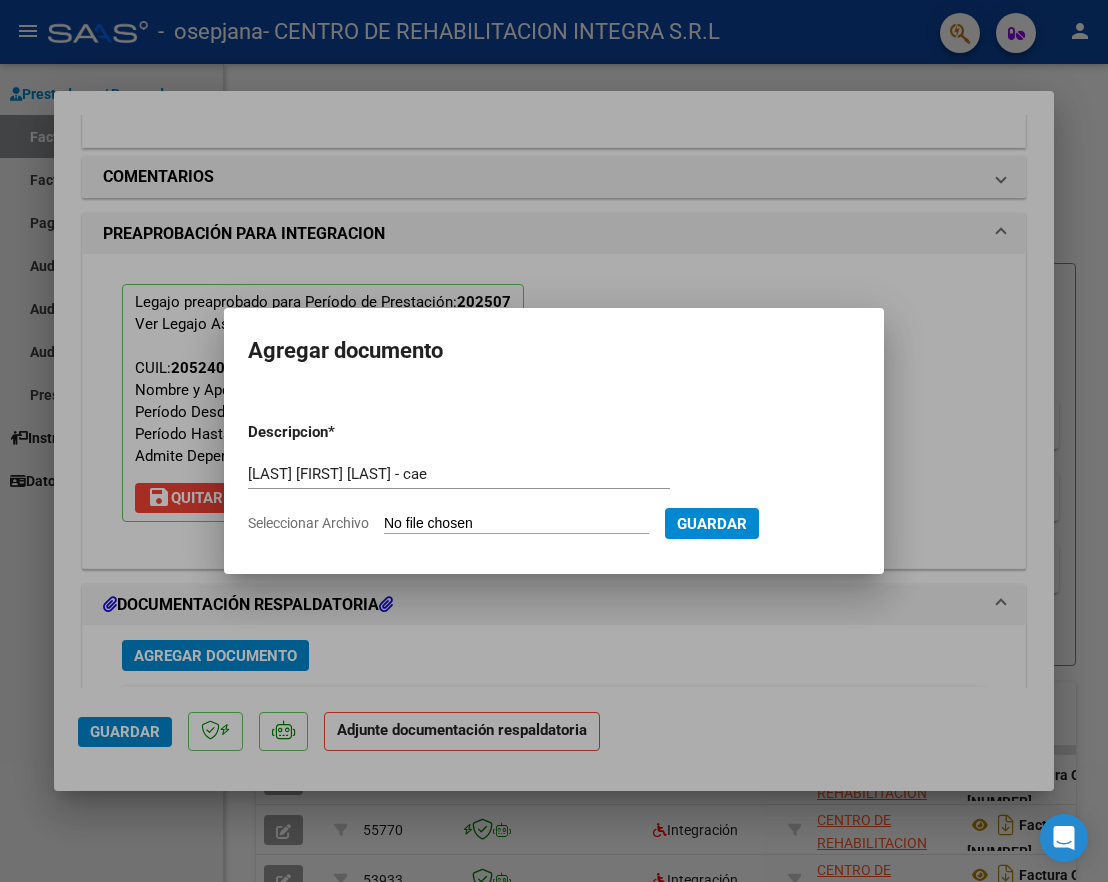 click on "Seleccionar Archivo" at bounding box center (516, 524) 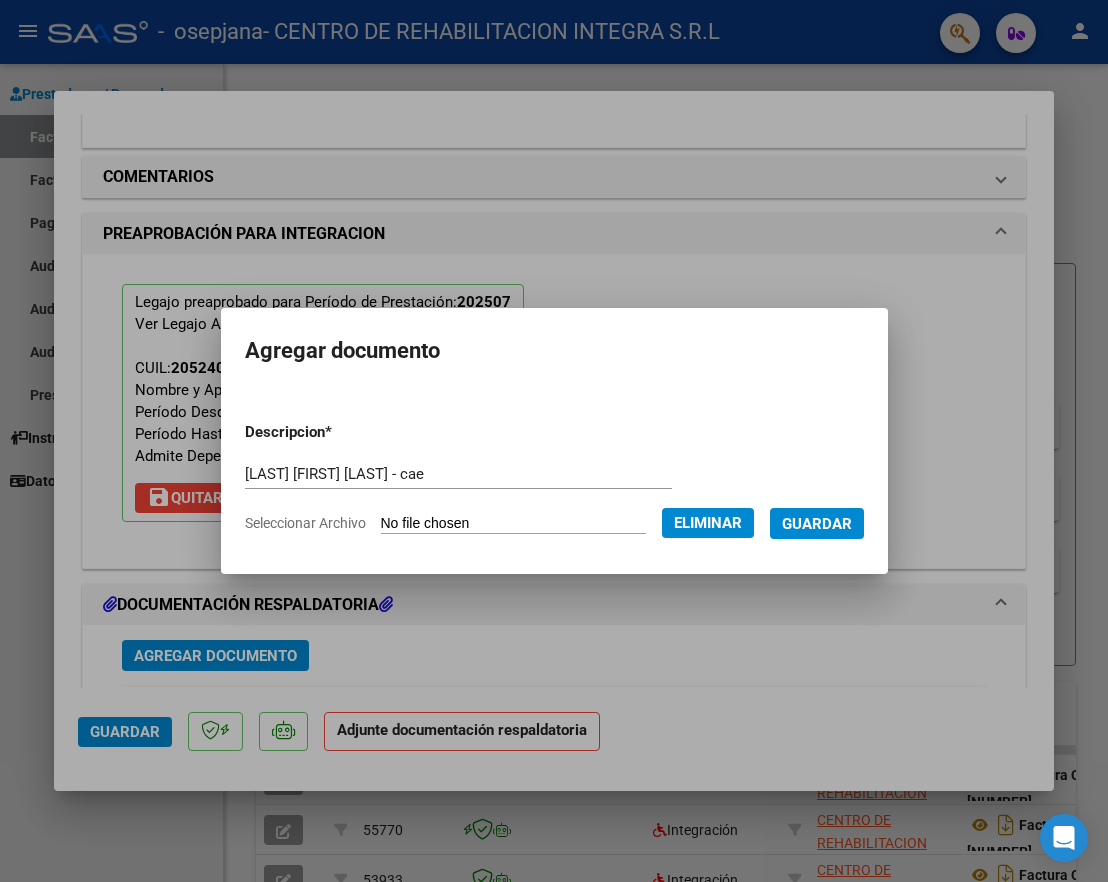 click on "Guardar" at bounding box center [817, 524] 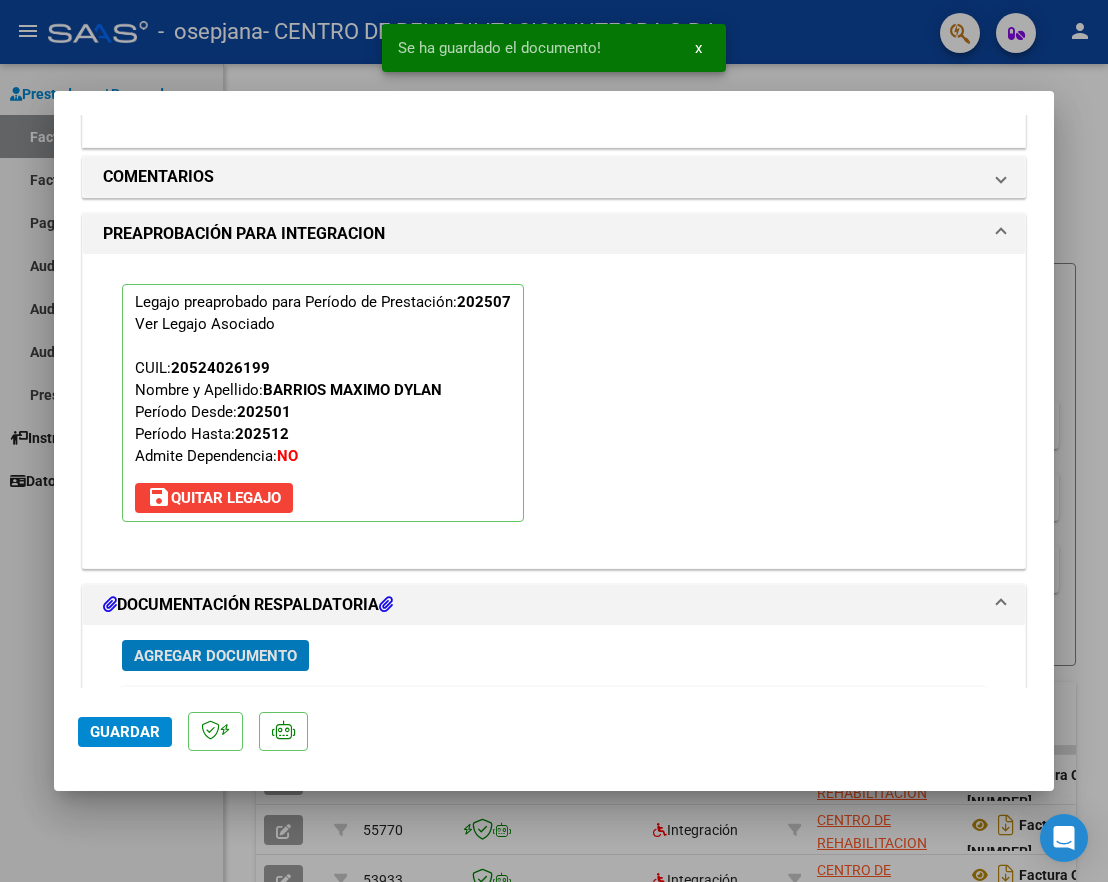 click on "Agregar Documento" at bounding box center [215, 656] 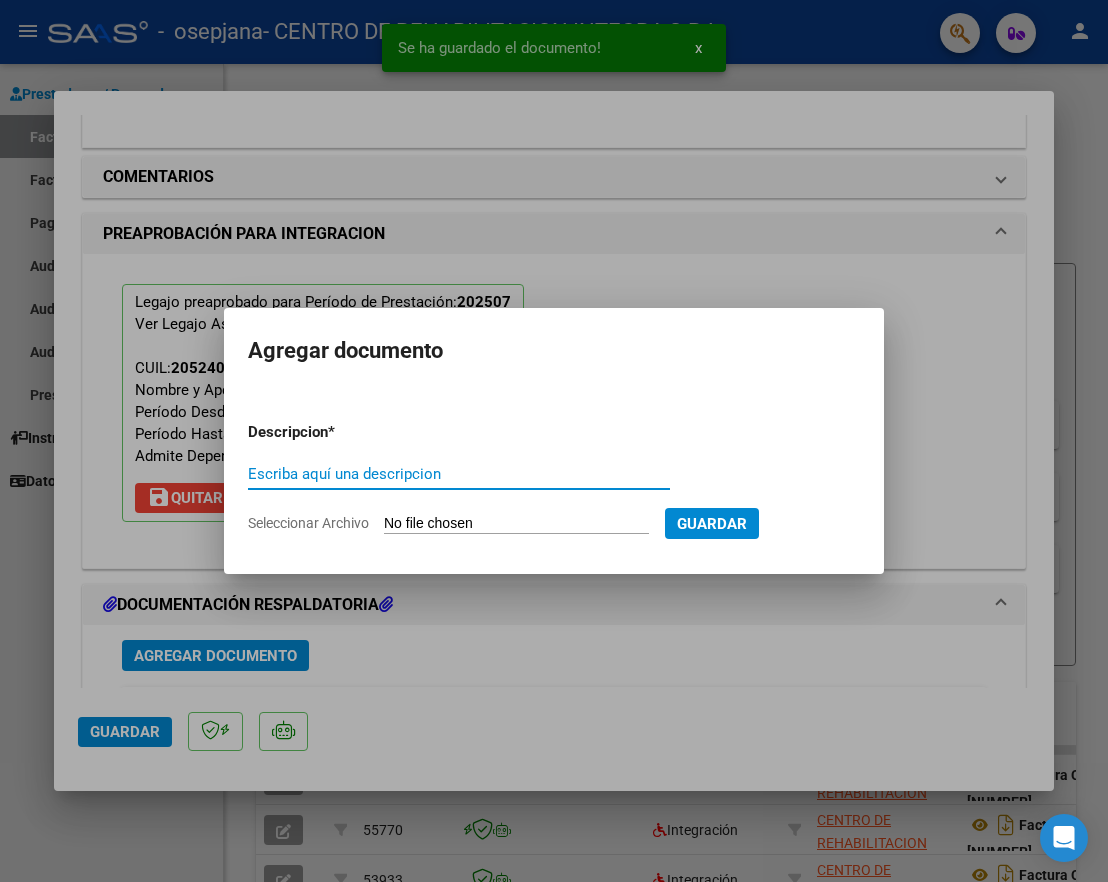 paste on "BARRIOS MAXIMO DYLAN" 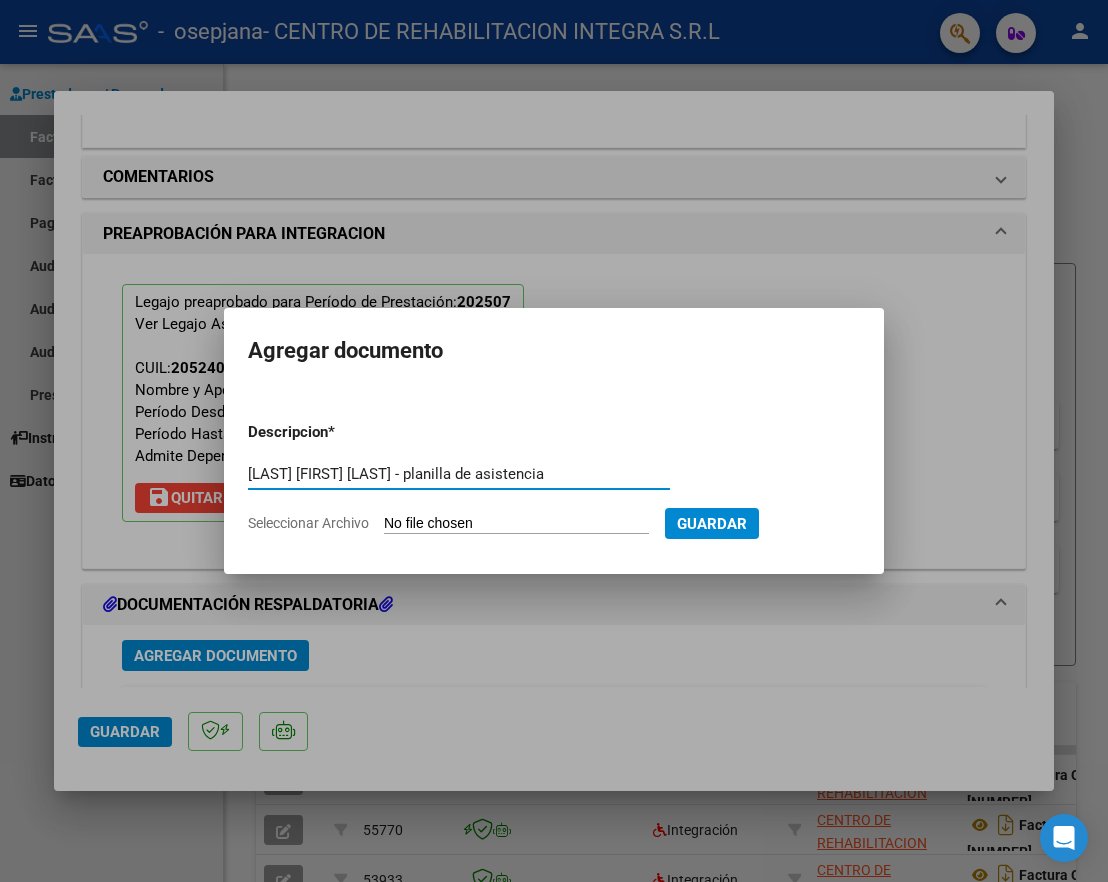 type on "[LAST] [FIRST] [LAST] - planilla de asistencia" 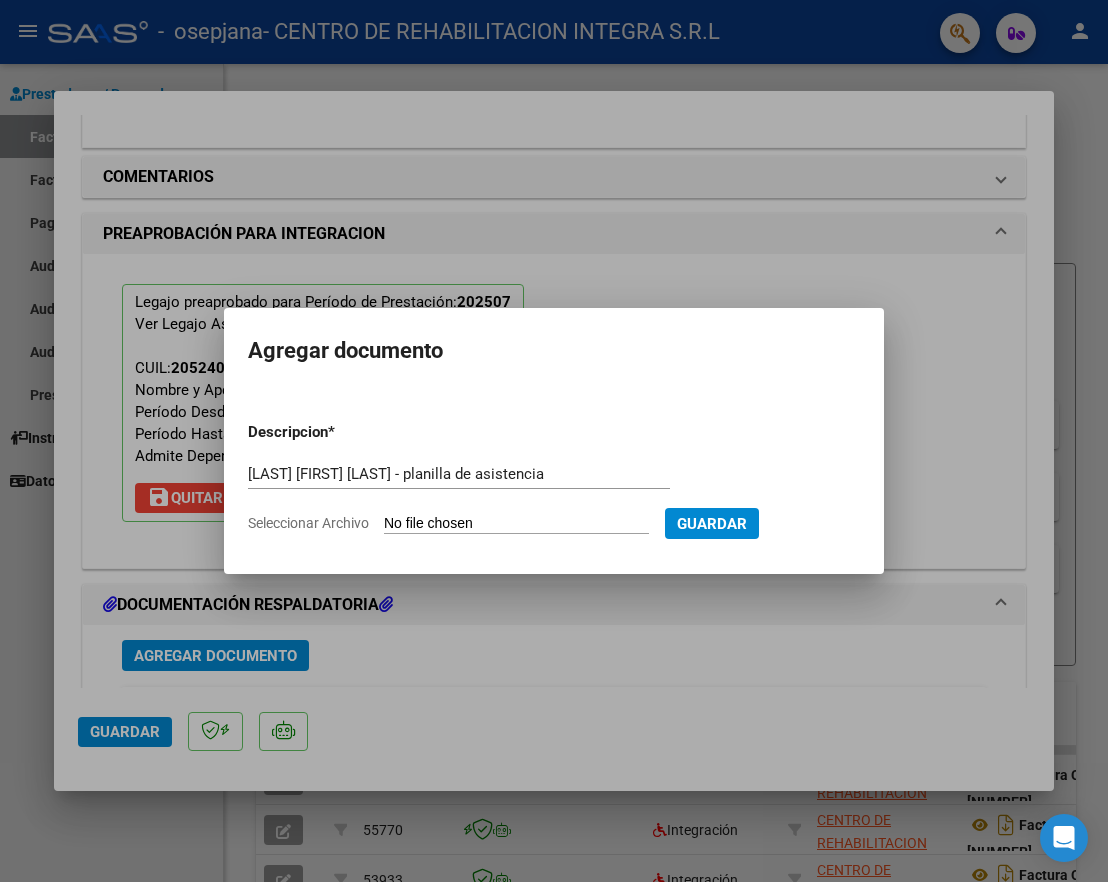 click on "Descripcion  *   [LAST] [FIRST] [LAST] - planilla de asistencia Escriba aquí una descripcion  Seleccionar Archivo Guardar" at bounding box center (554, 477) 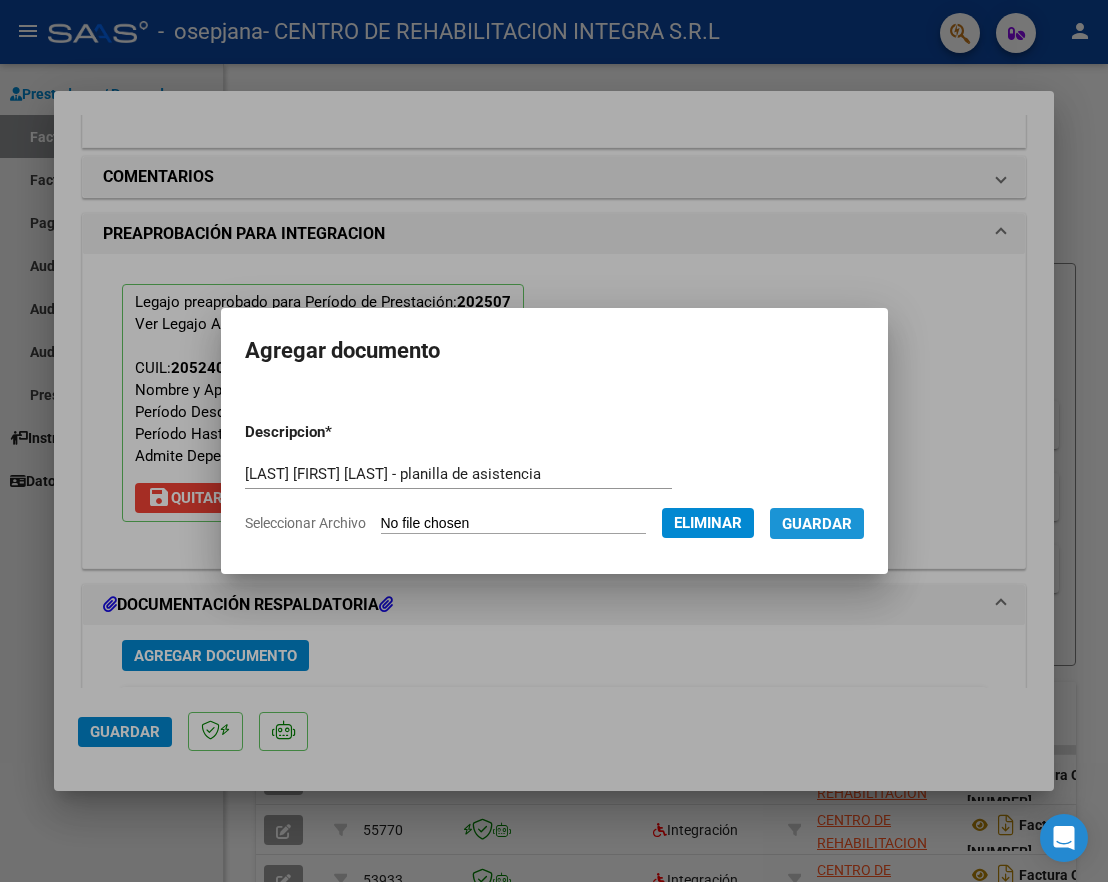 click on "Guardar" at bounding box center [817, 524] 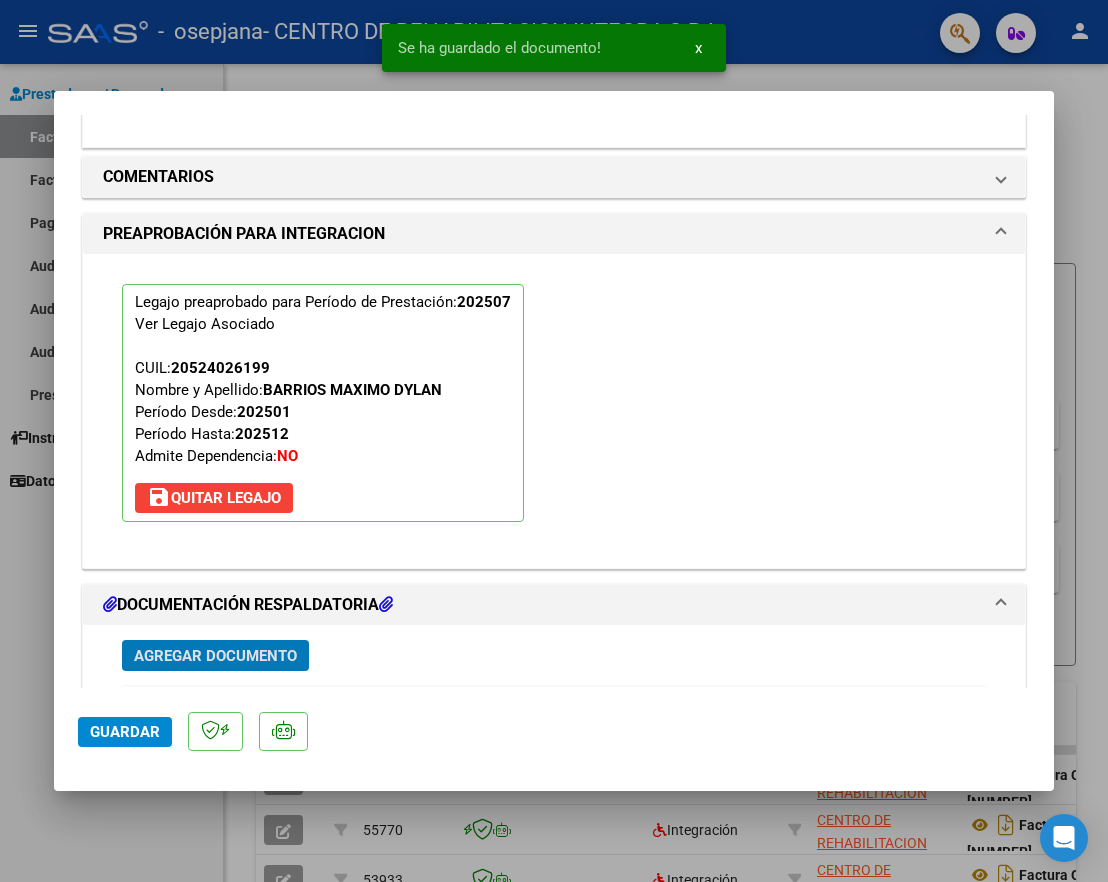 click on "Agregar Documento" at bounding box center [215, 656] 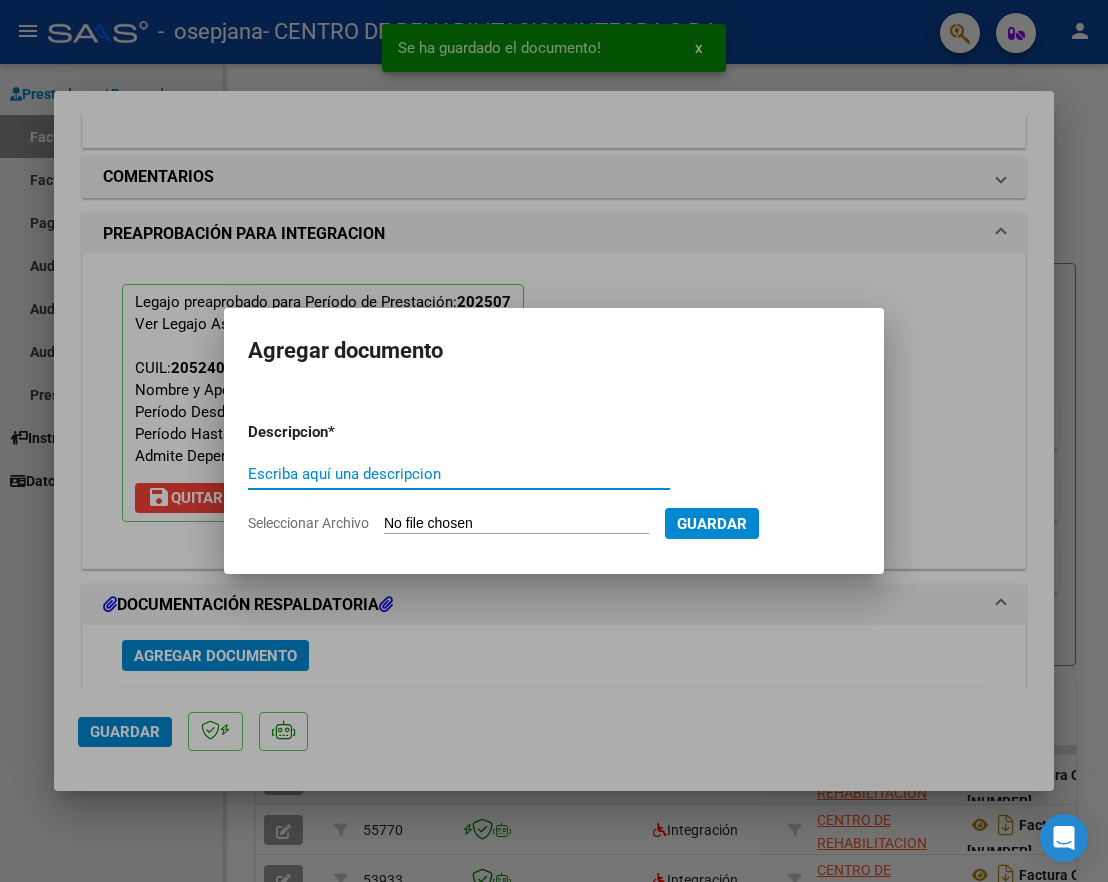 paste on "BARRIOS MAXIMO DYLAN" 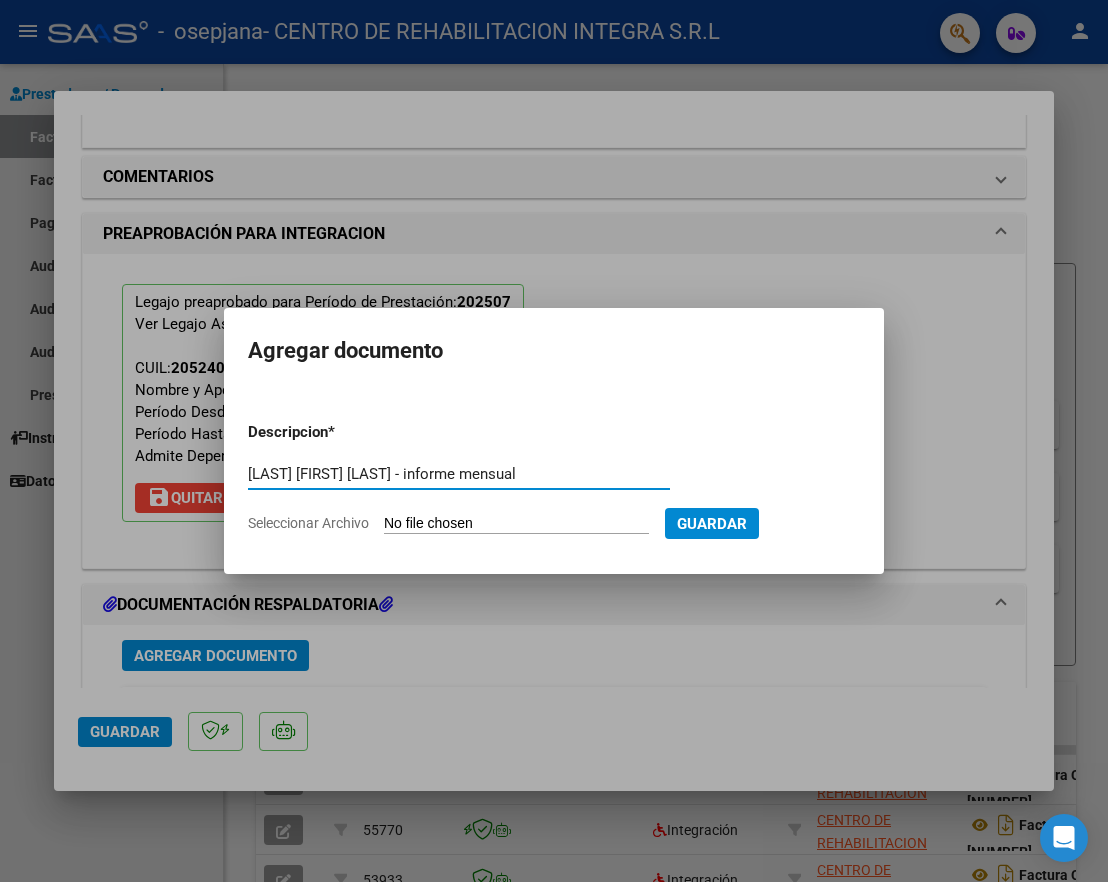 type on "[LAST] [FIRST] [LAST] - informe mensual" 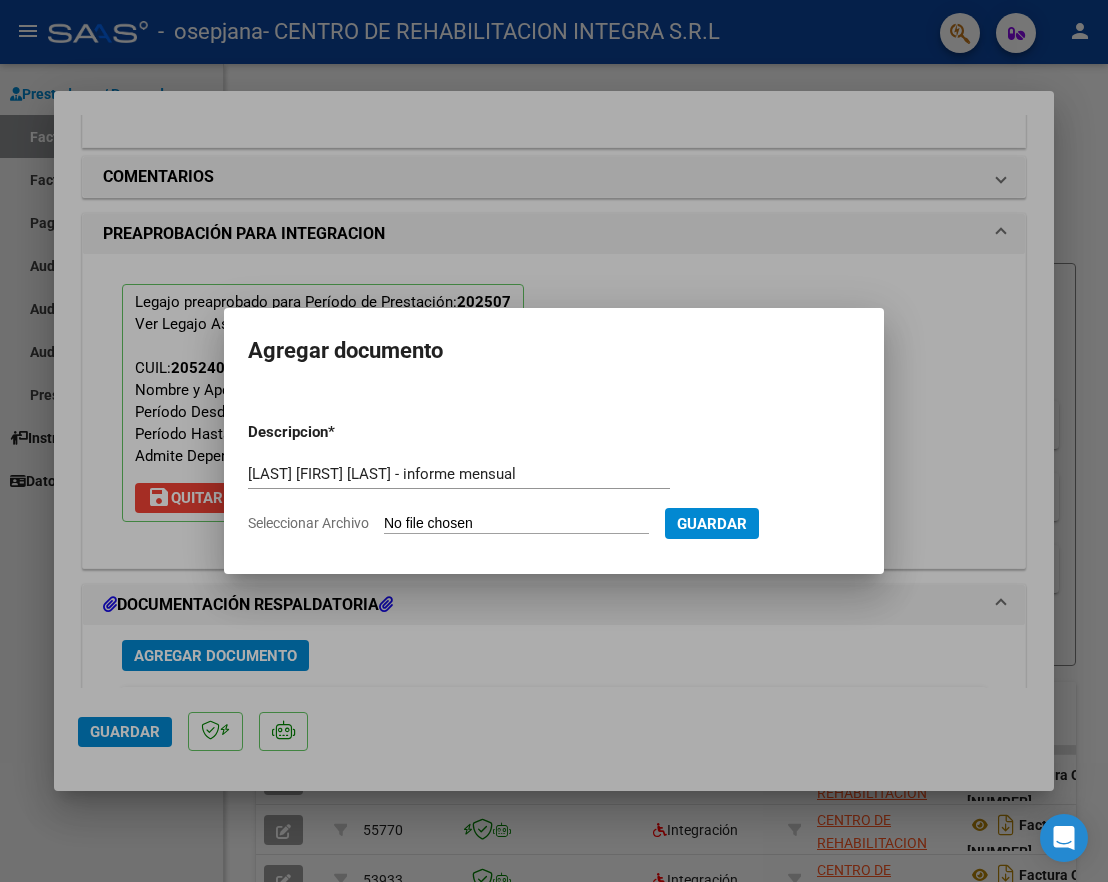 click on "Seleccionar Archivo" at bounding box center (516, 524) 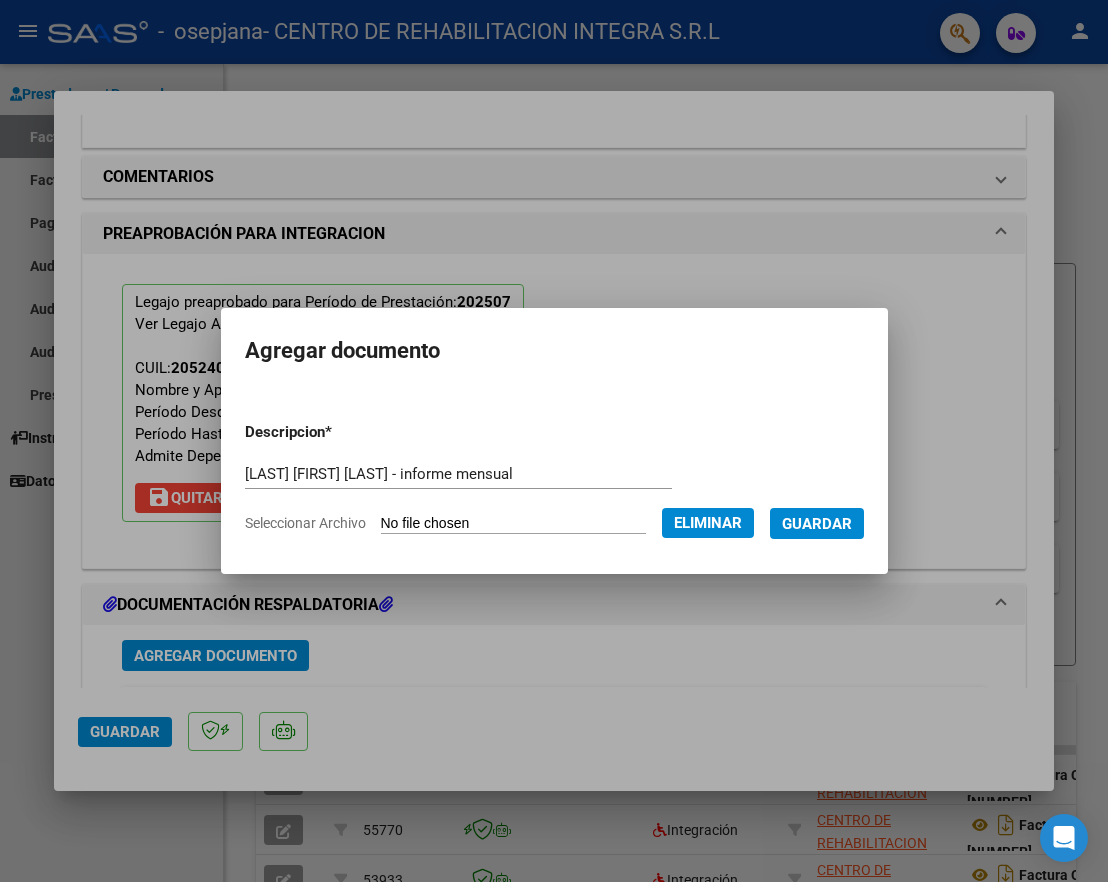 click on "Guardar" at bounding box center (817, 524) 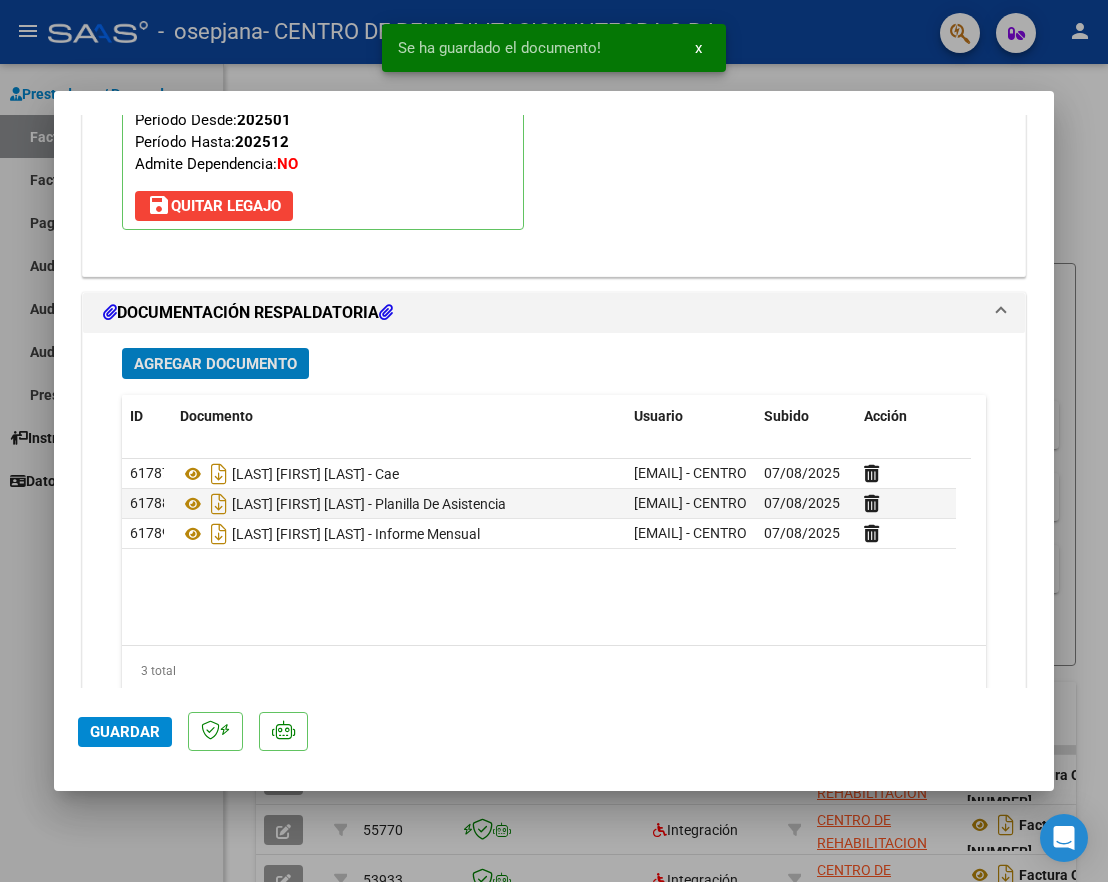 scroll, scrollTop: 2053, scrollLeft: 0, axis: vertical 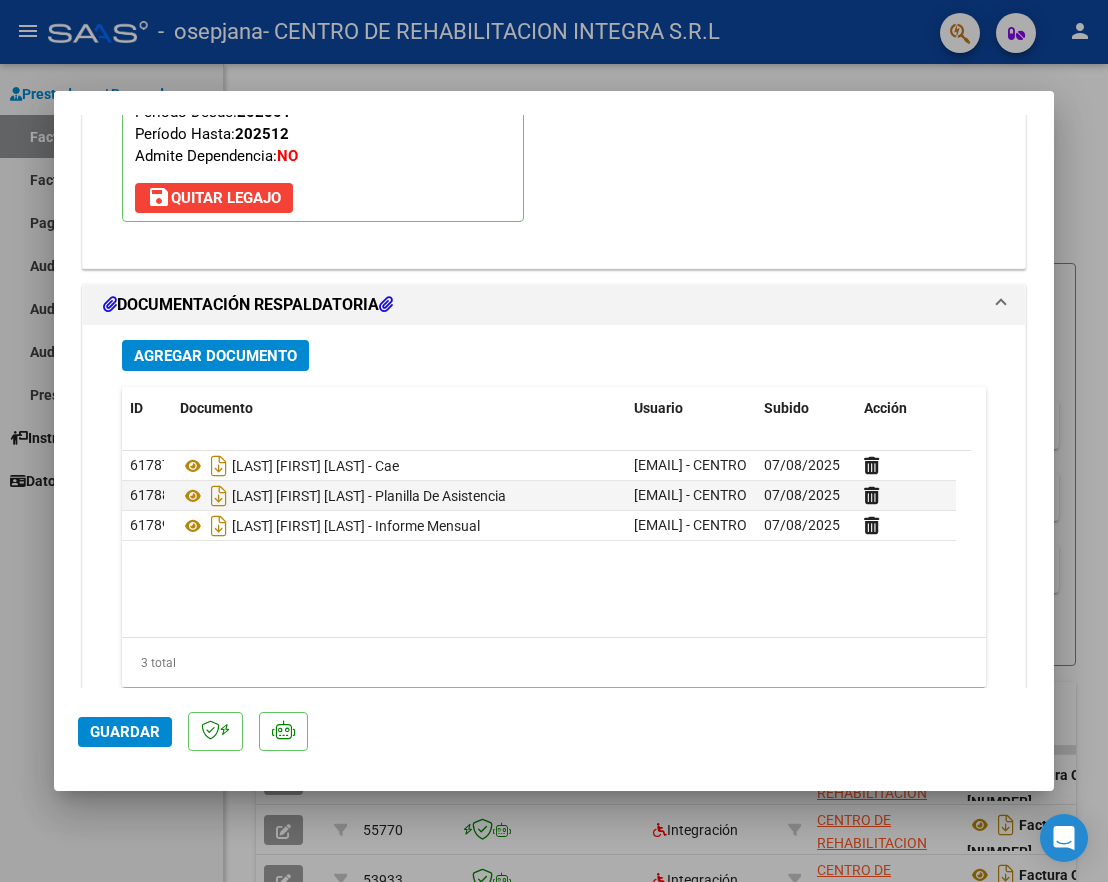 click on "COMPROBANTE VER COMPROBANTE       ESTADO:   Recibida. En proceso de confirmacion/aceptac por la OS.     El comprobante fue leído exitosamente.  DATOS DEL COMPROBANTE CUIT  *   [CUIT] Ingresar CUIT  ANALISIS PRESTADOR  CENTRO DE REHABILITACION INTEGRA S.R.L  ARCA Padrón  Area destinado * Integración Seleccionar Area Período de Prestación (Ej: 202305 para Mayo 2023    202507 Ingrese el Período de Prestación como indica el ejemplo   Una vez que se asoció a un legajo aprobado no se puede cambiar el período de prestación.   Comprobante Tipo * Factura C Seleccionar Tipo Punto de Venta  *   [NUMBER] Ingresar el Nro.  Número  *   [NUMBER] Ingresar el Nro.  Monto  *   $ 435.376,56 Ingresar el monto  Fecha del Cpbt.  *   2025-08-01 Ingresar la fecha  CAE / CAEA (no ingrese CAI)    [CAE] Ingresar el CAE o CAEA (no ingrese CAI)  Fecha de Vencimiento    Ingresar la fecha  Ref. Externa    Ingresar la ref.  N° Liquidación    Ingresar el N° Liquidación  COMENTARIOS PREAPROBACIÓN PARA INTEGRACION  NO" at bounding box center (554, 441) 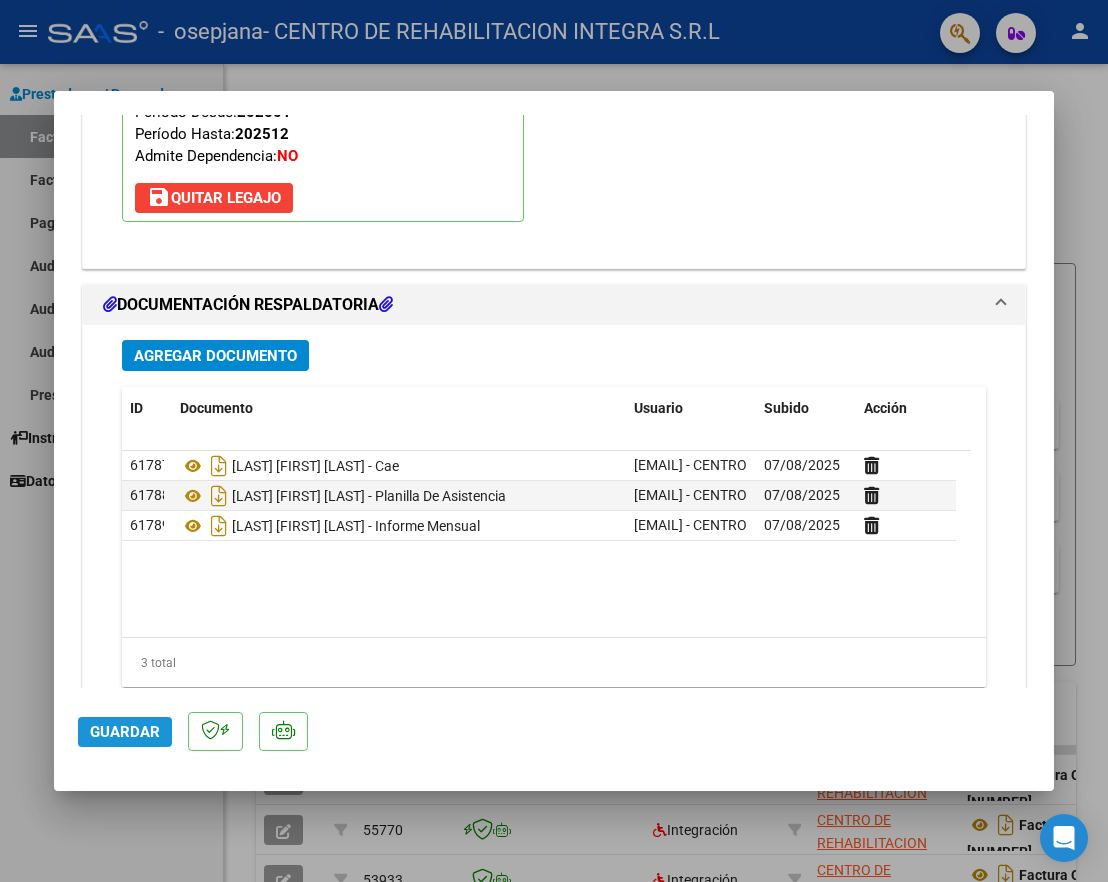 click on "Guardar" 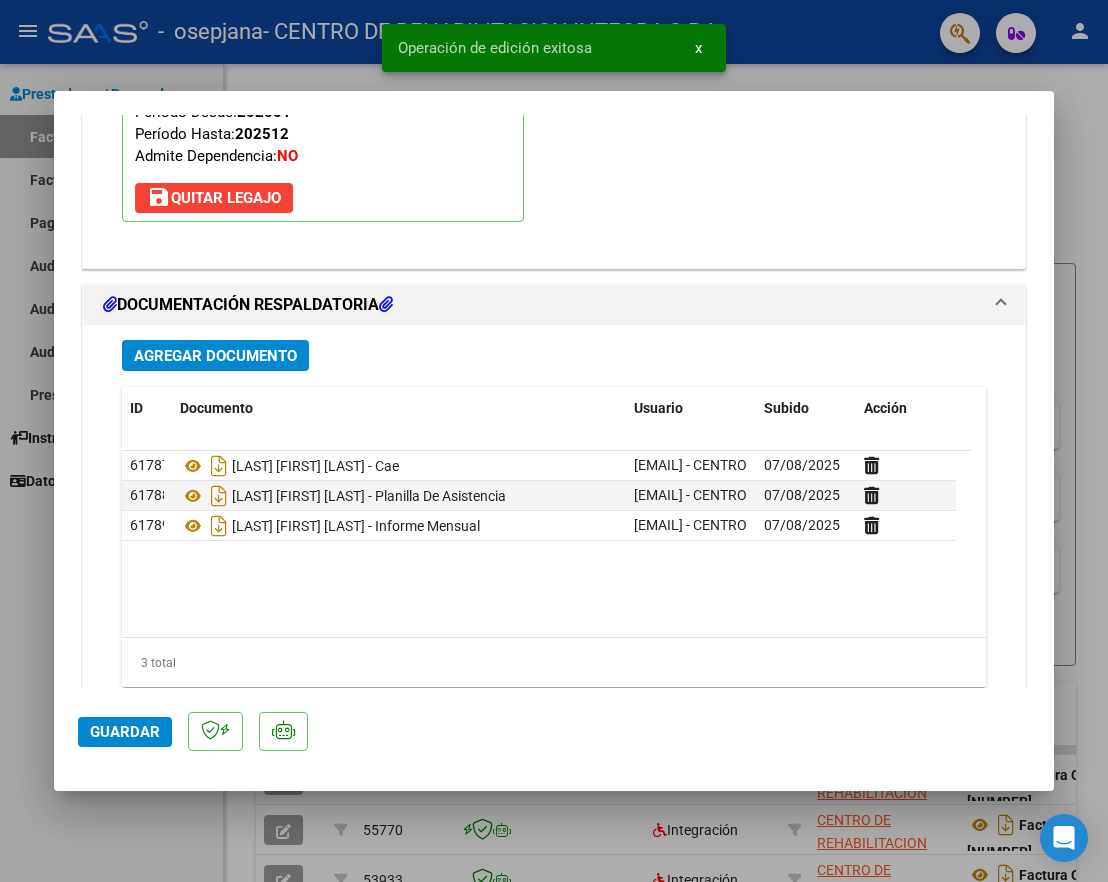 click at bounding box center (554, 441) 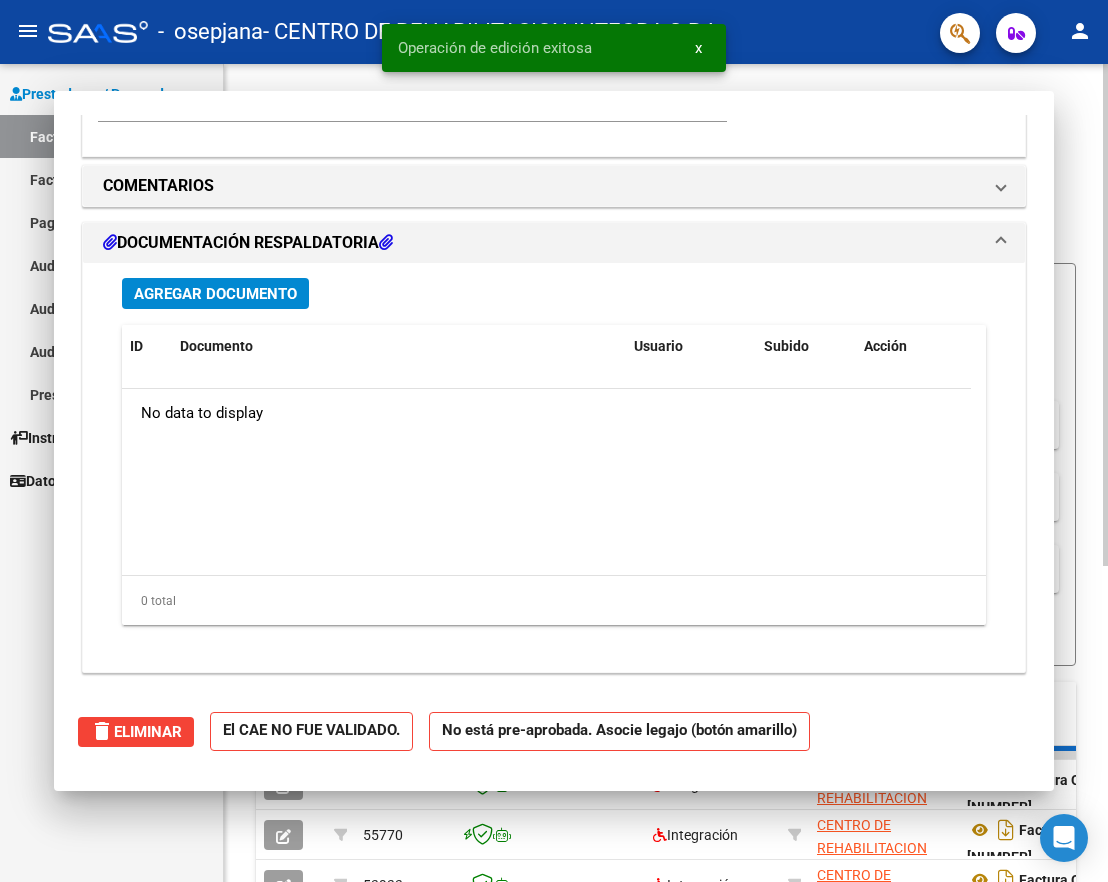 scroll, scrollTop: 1834, scrollLeft: 0, axis: vertical 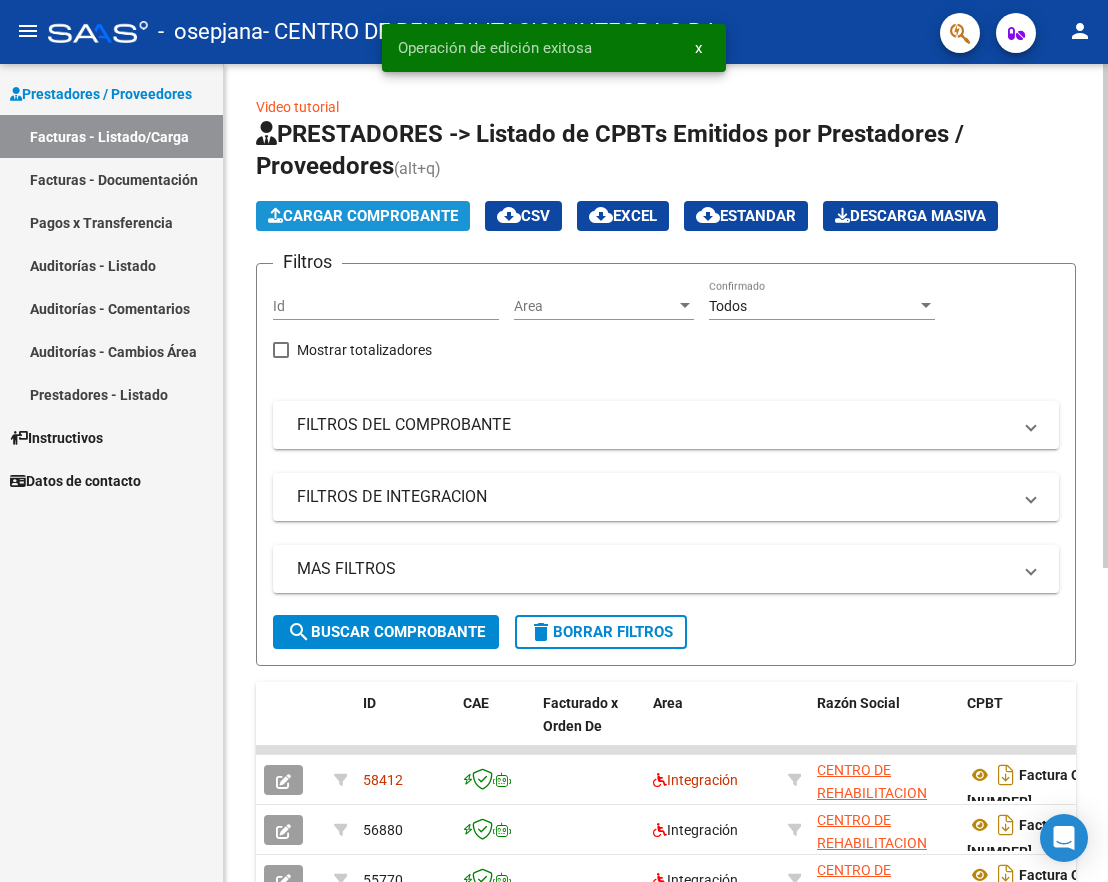 click on "Cargar Comprobante" 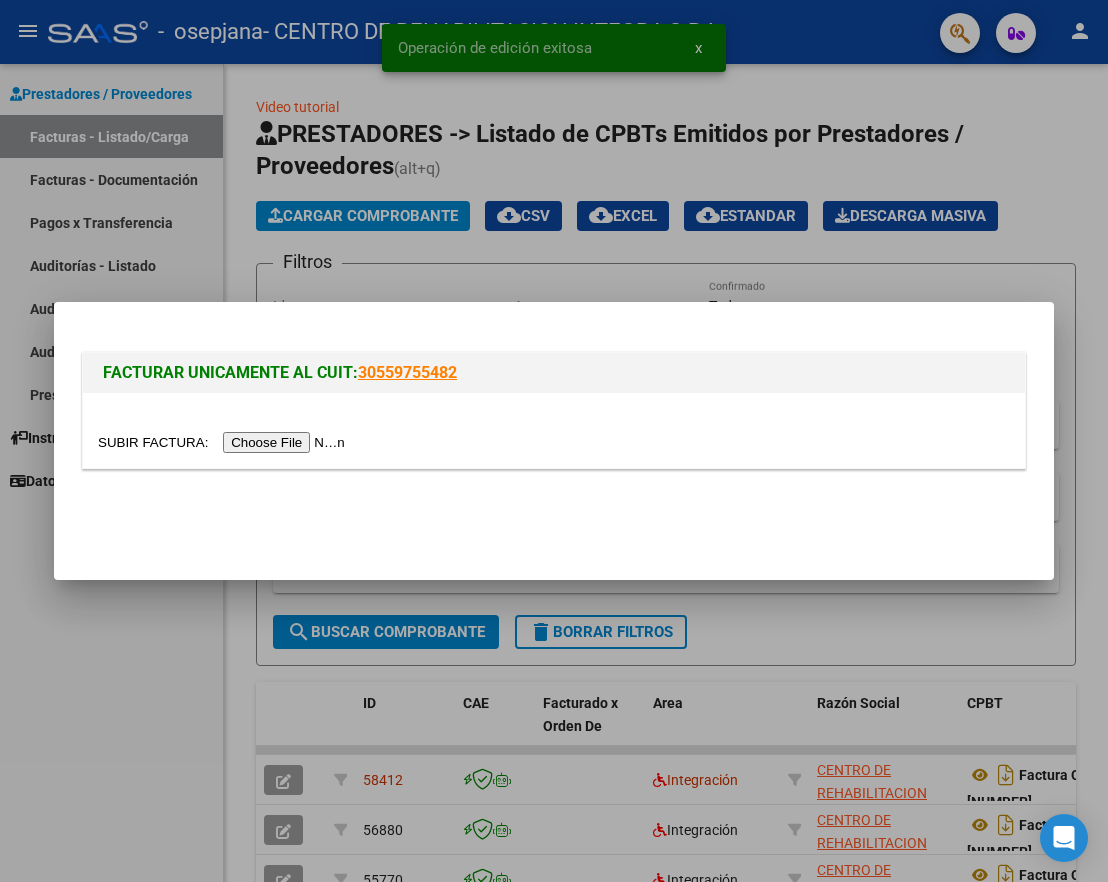 click at bounding box center (224, 442) 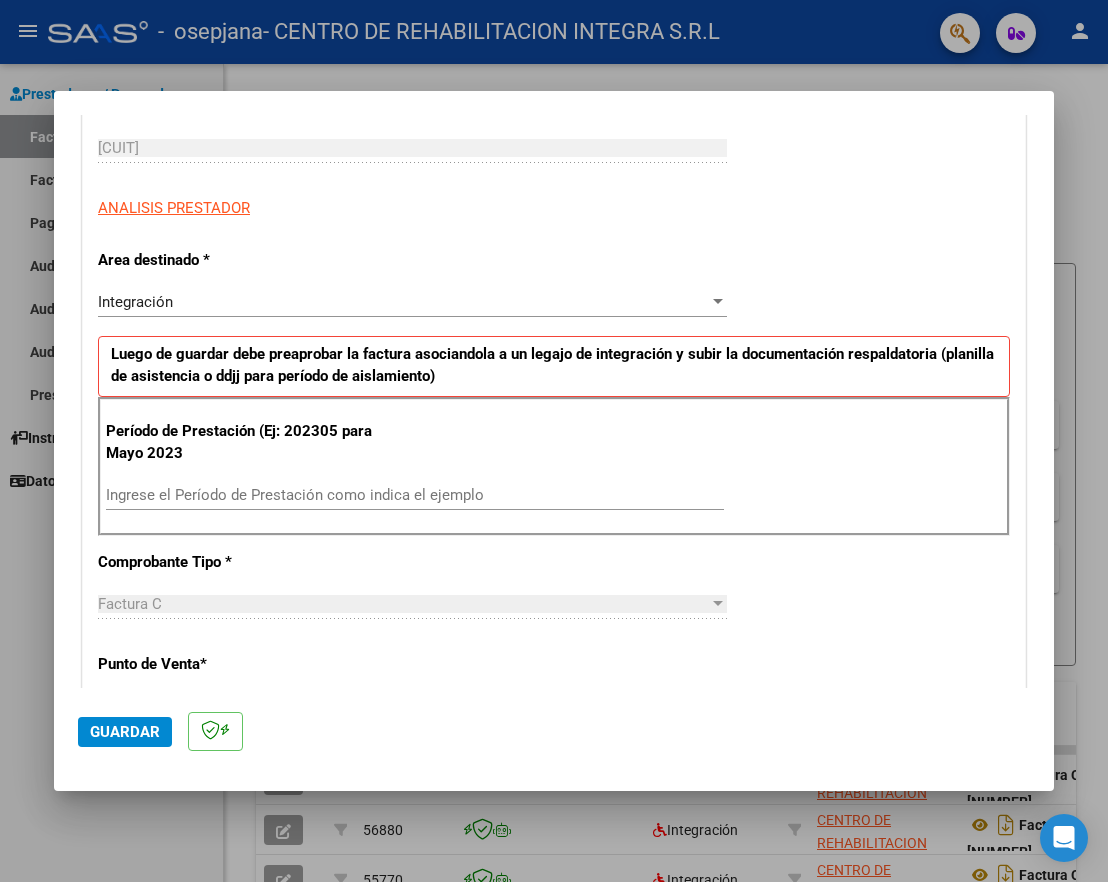 scroll, scrollTop: 400, scrollLeft: 0, axis: vertical 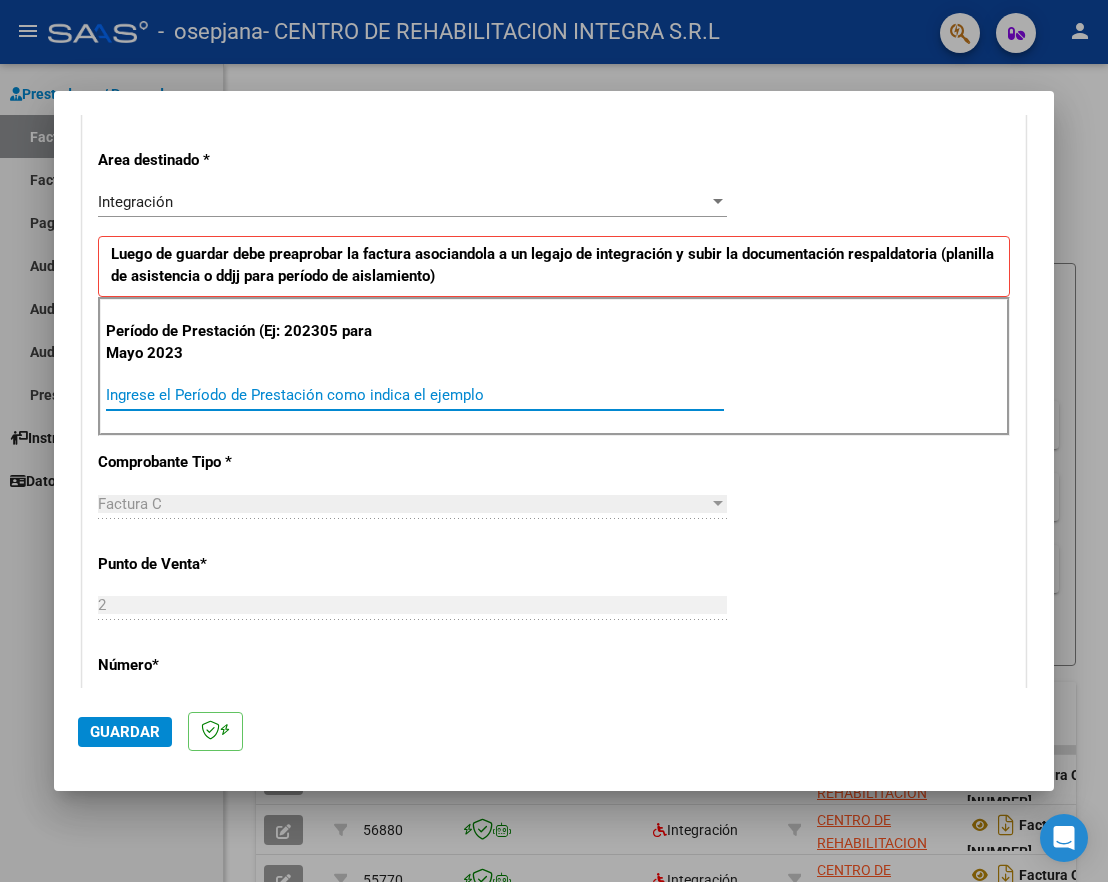 click on "Ingrese el Período de Prestación como indica el ejemplo" at bounding box center [415, 395] 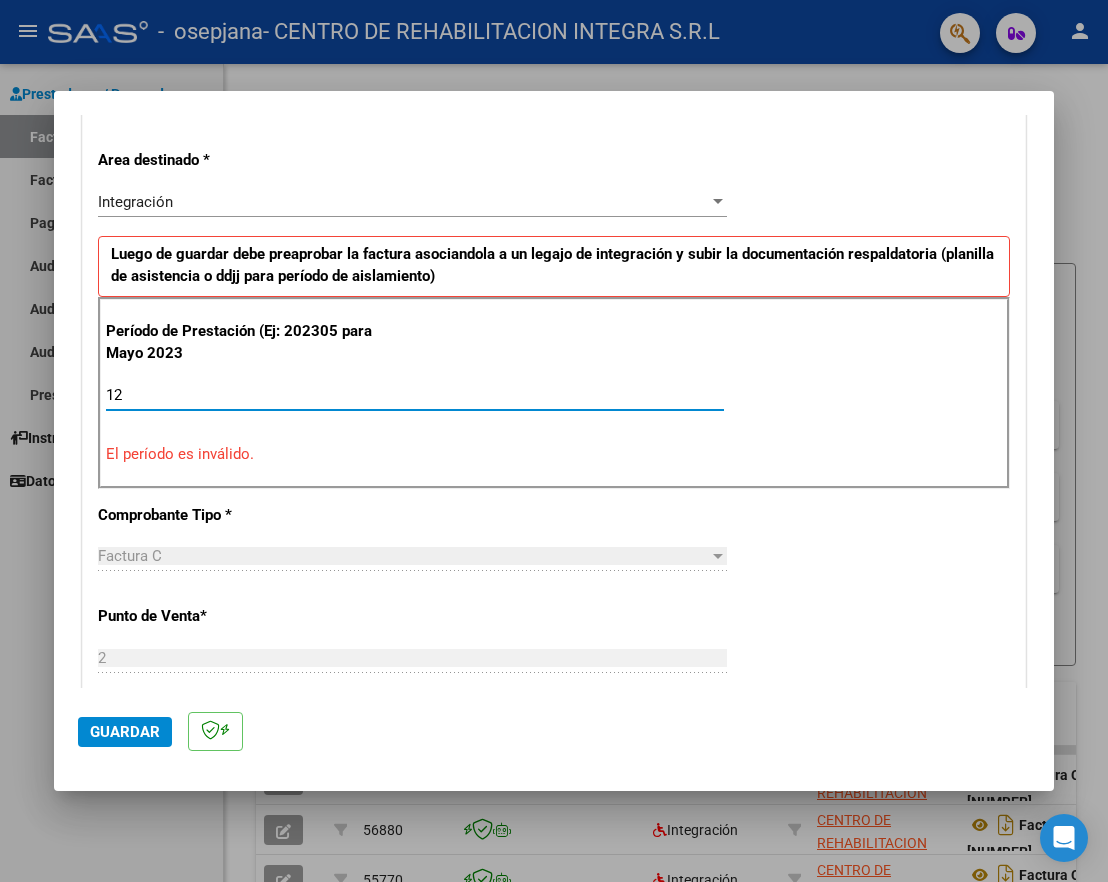 type on "1" 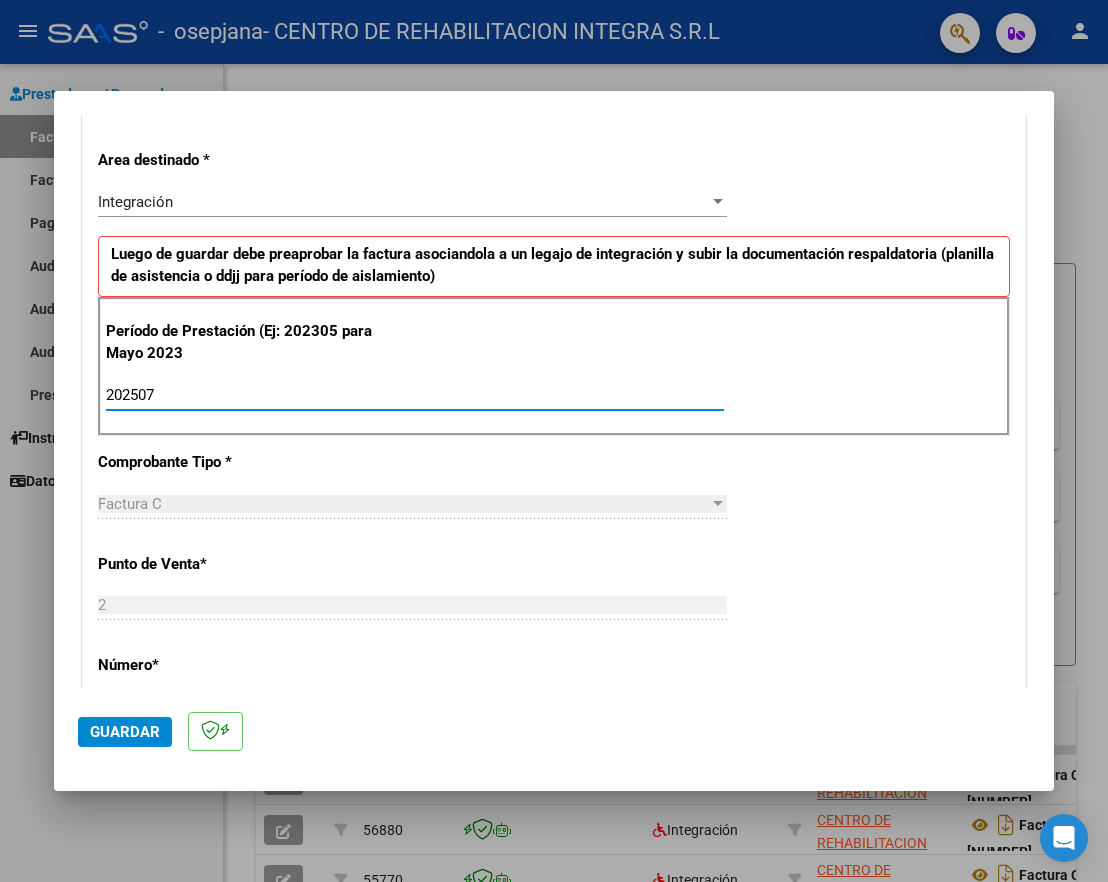 type on "202507" 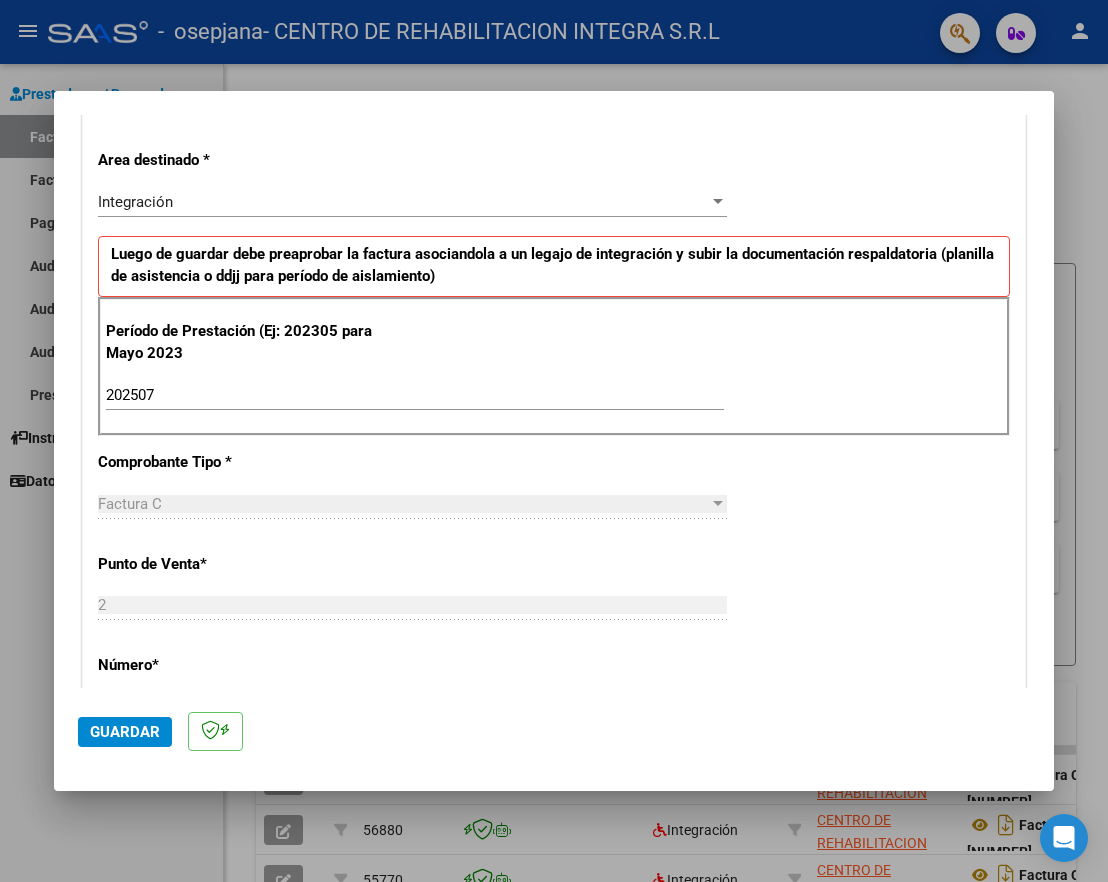 click on "CUIT  *   [CUIT] Ingresar CUIT  ANALISIS PRESTADOR  Area destinado * Integración Seleccionar Area Luego de guardar debe preaprobar la factura asociandola a un legajo de integración y subir la documentación respaldatoria (planilla de asistencia o ddjj para período de aislamiento)  Período de Prestación (Ej: 202305 para Mayo 2023    202507 Ingrese el Período de Prestación como indica el ejemplo   Comprobante Tipo * Factura C Seleccionar Tipo Punto de Venta  *   [NUMBER] Ingresar el Nro.  Número  *   [NUMBER] Ingresar el Nro.  Monto  *   $ 435.376,56 Ingresar el monto  Fecha del Cpbt.  *   2025-08-01 Ingresar la fecha  CAE / CAEA (no ingrese CAI)    [CAE] Ingresar el CAE o CAEA (no ingrese CAI)  Fecha de Vencimiento    Ingresar la fecha  Ref. Externa    Ingresar la ref.  N° Liquidación    Ingresar el N° Liquidación" at bounding box center (554, 699) 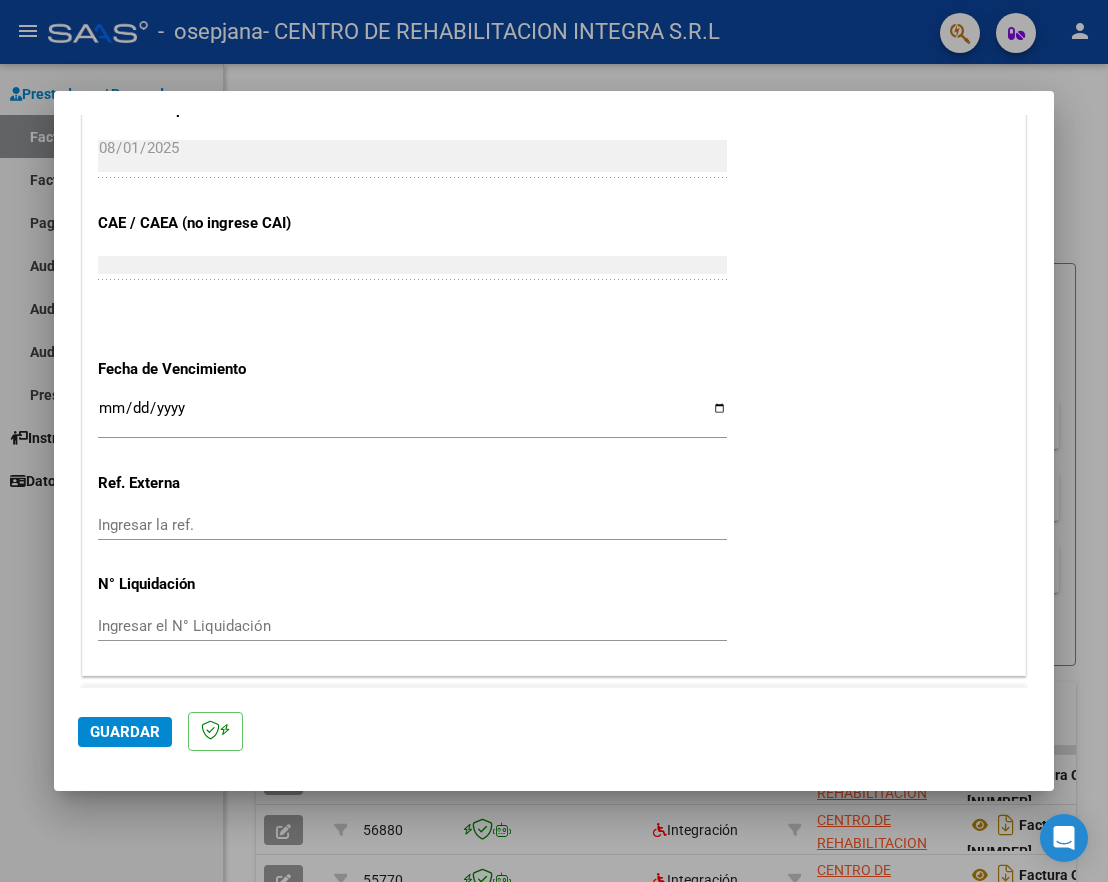 scroll, scrollTop: 1211, scrollLeft: 0, axis: vertical 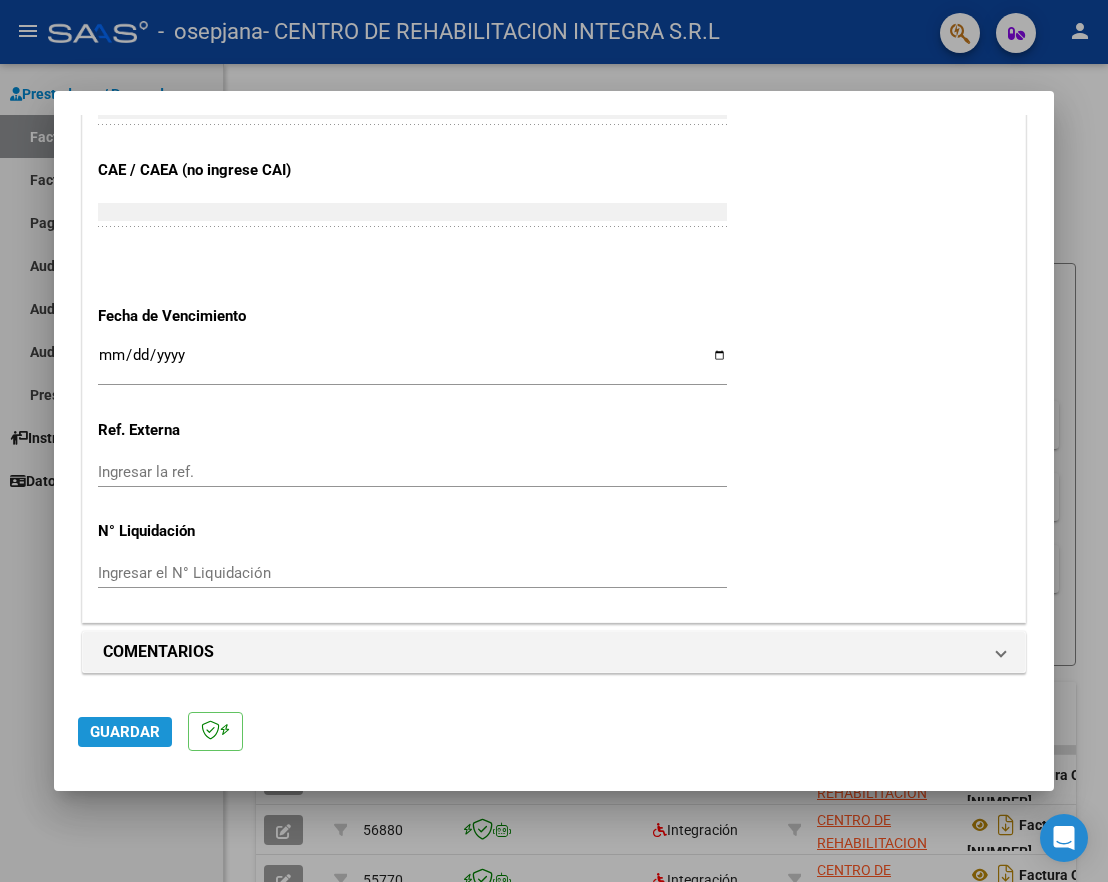 click on "Guardar" 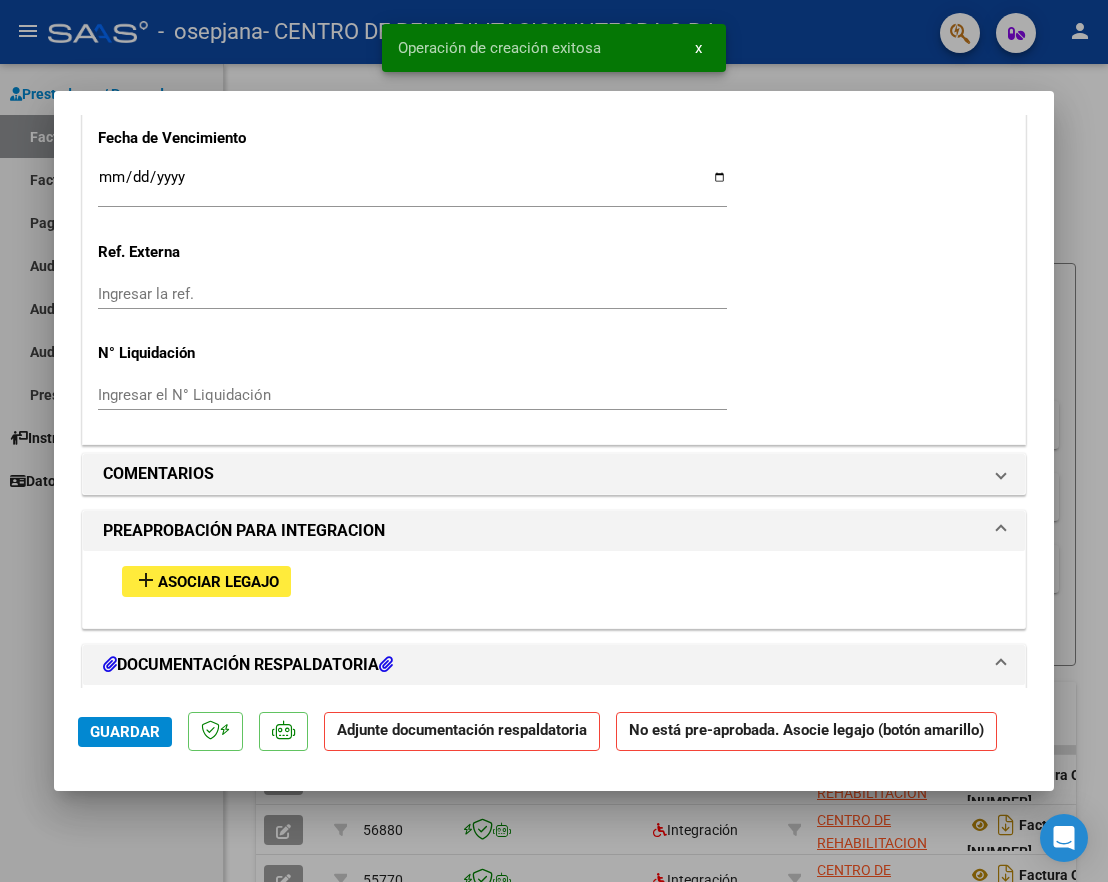 scroll, scrollTop: 1700, scrollLeft: 0, axis: vertical 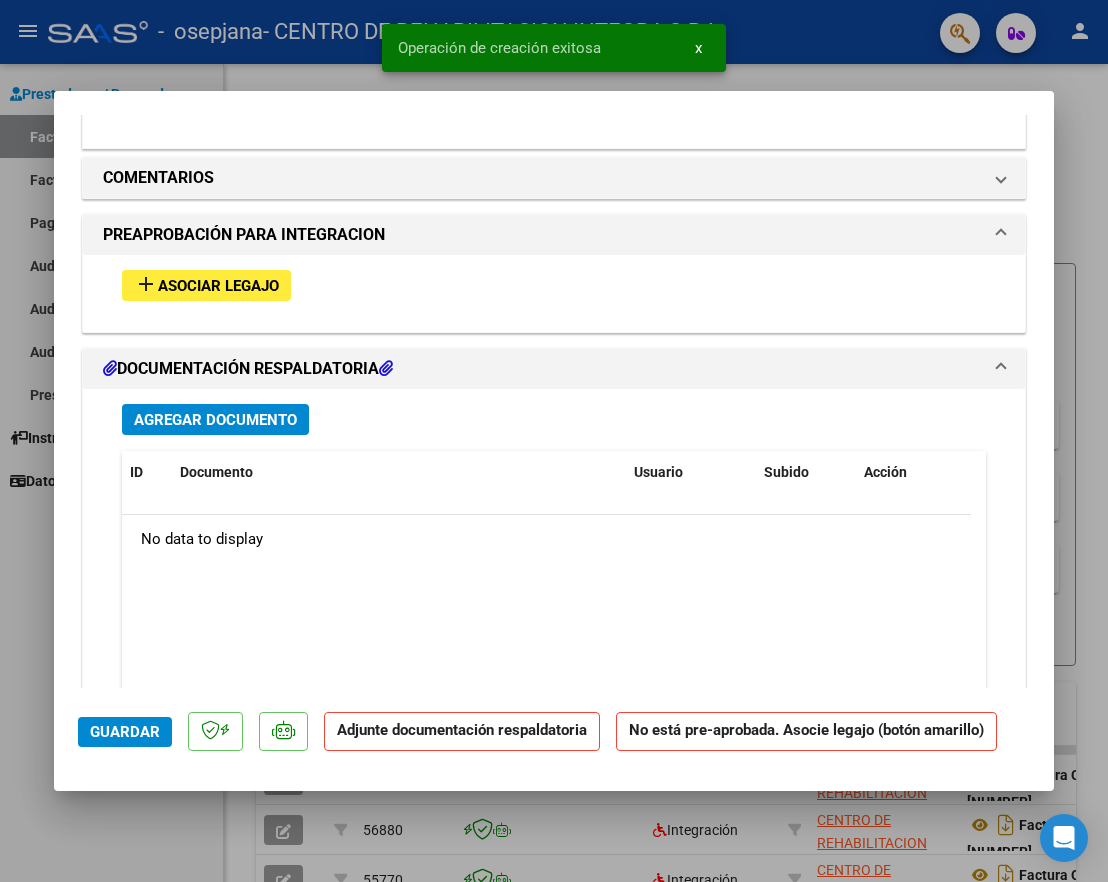 click on "add Asociar Legajo" at bounding box center [206, 285] 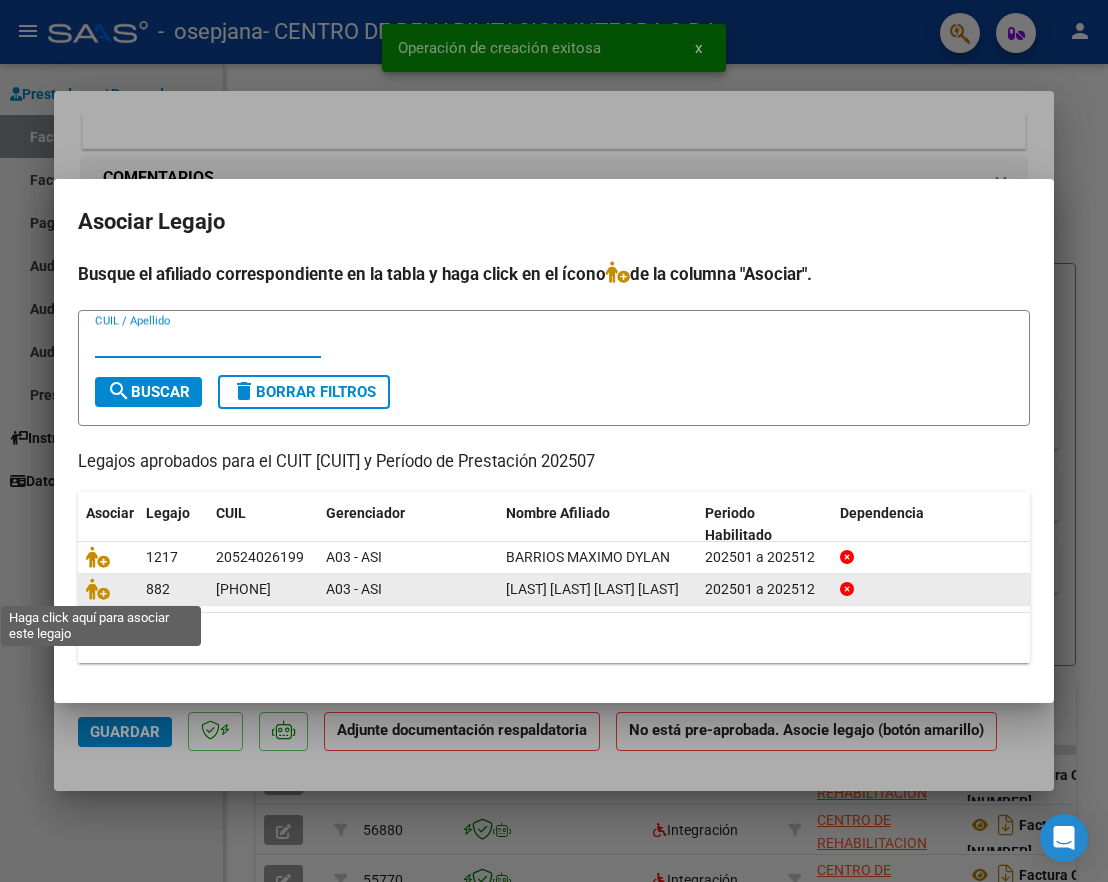 click 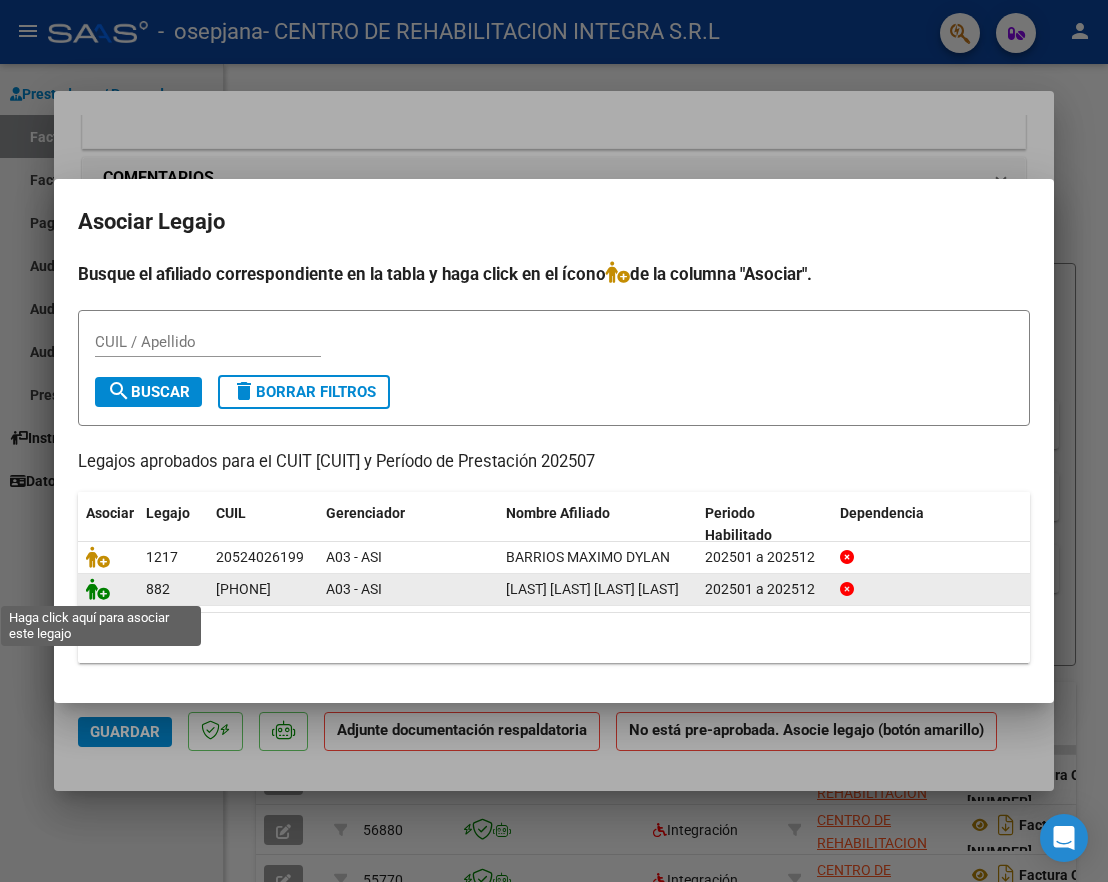 click 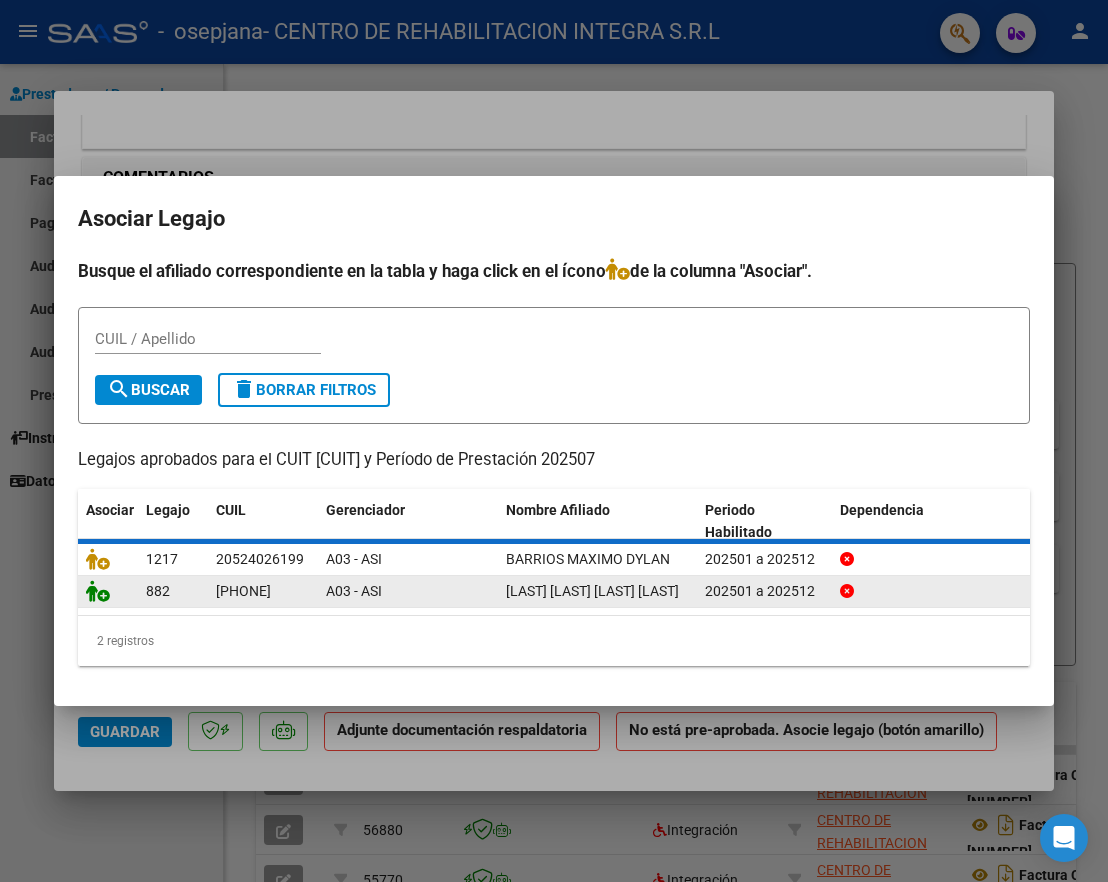 scroll, scrollTop: 1752, scrollLeft: 0, axis: vertical 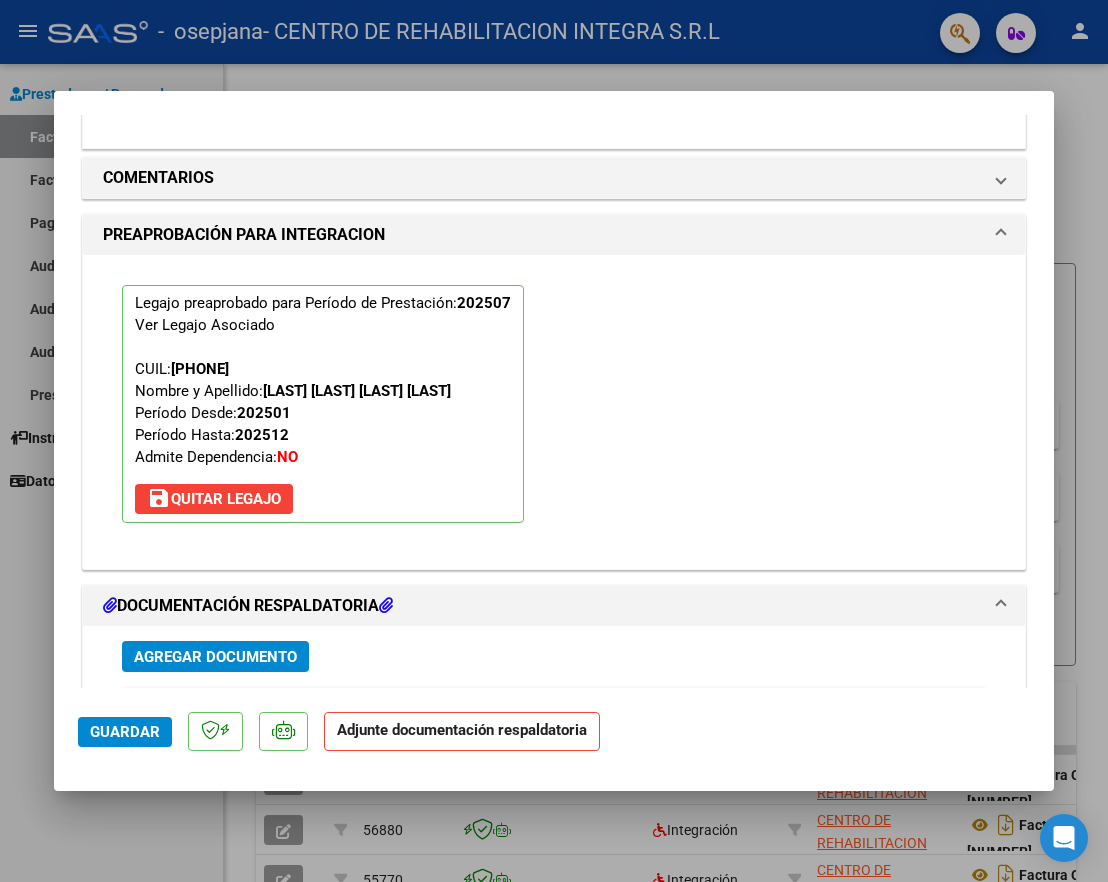click on "Agregar Documento" at bounding box center (215, 656) 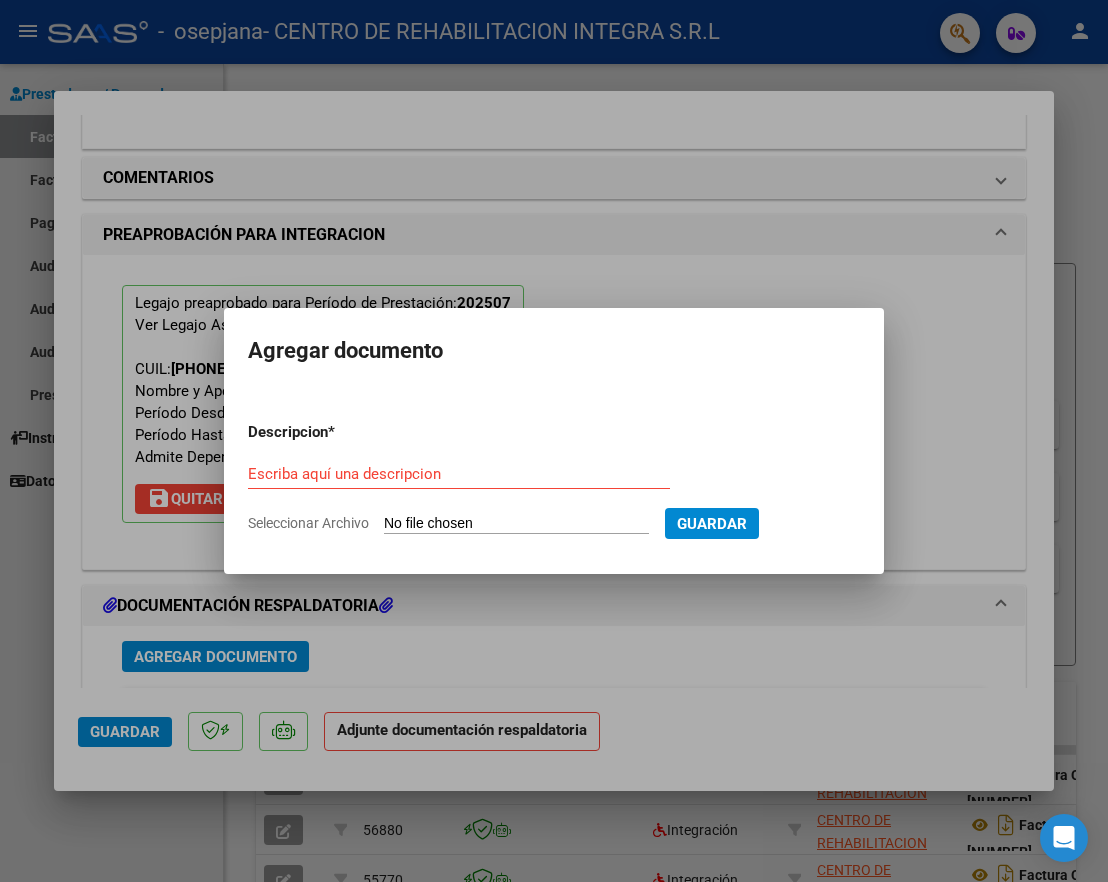click on "Escriba aquí una descripcion" at bounding box center (459, 474) 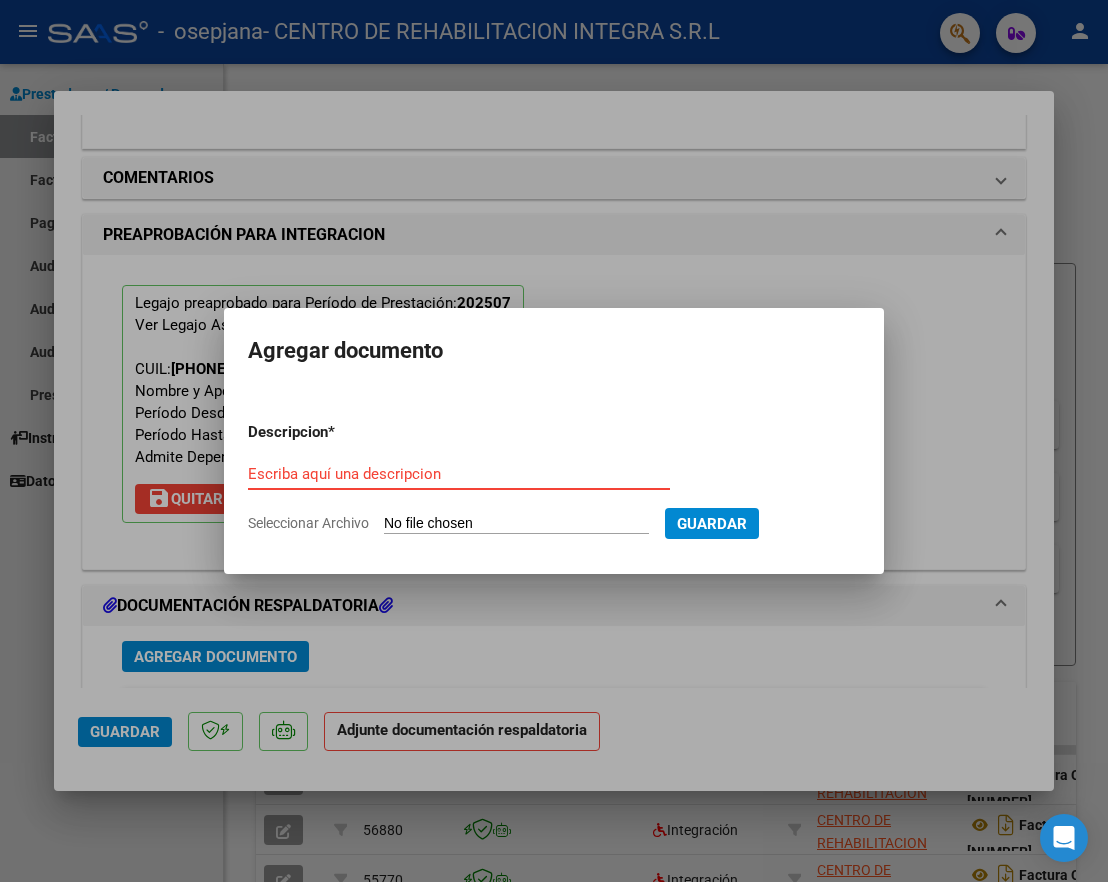 paste on "[LAST] [LAST] [LAST] [LAST]" 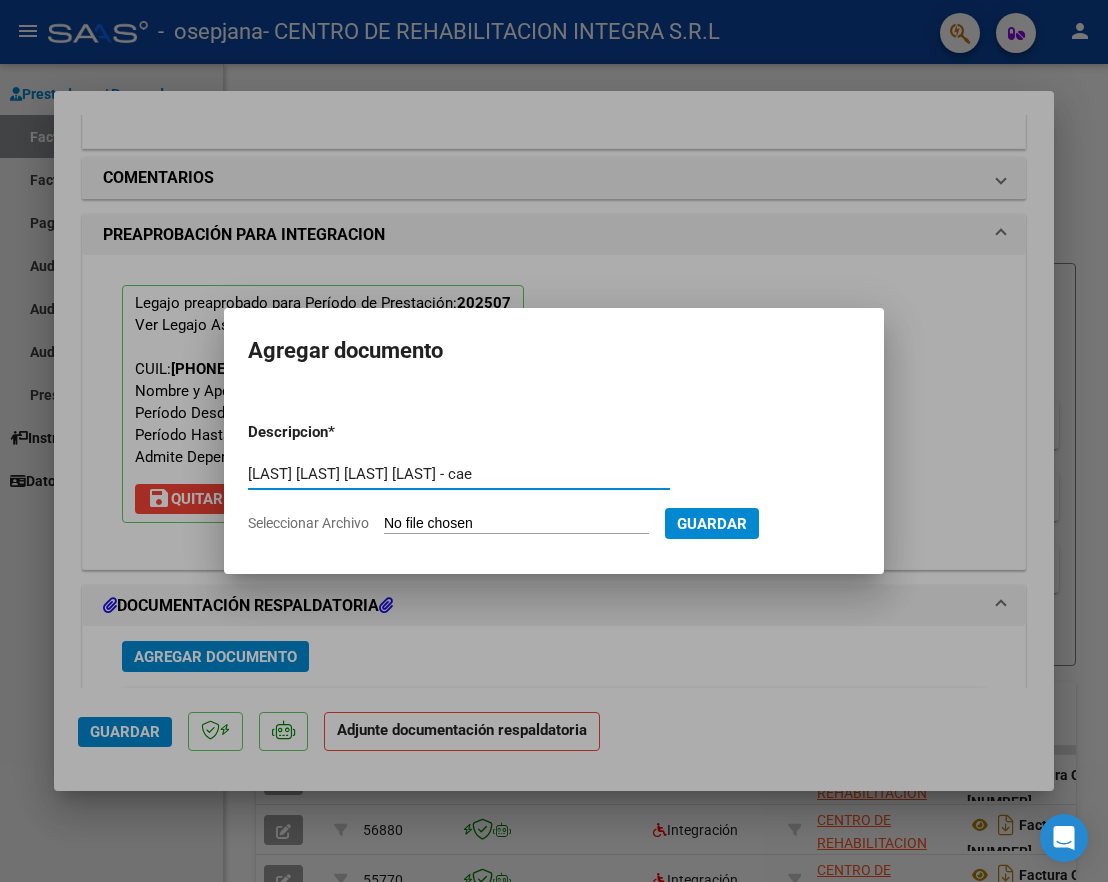 type on "[LAST] [LAST] [LAST] [LAST] - cae" 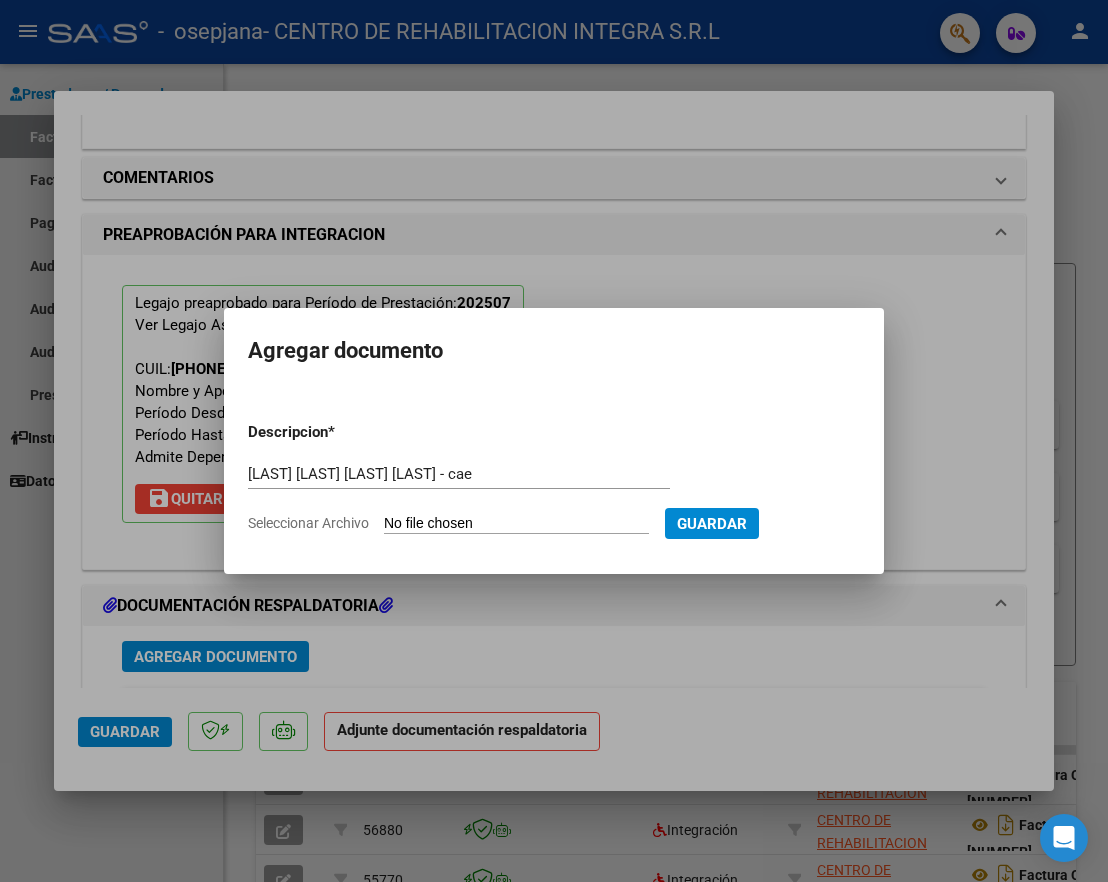 type on "C:\fakepath\CAE_0002-00029717_[LAST] [LAST] [LAST] [LAST]_OSEPJANA.pdf" 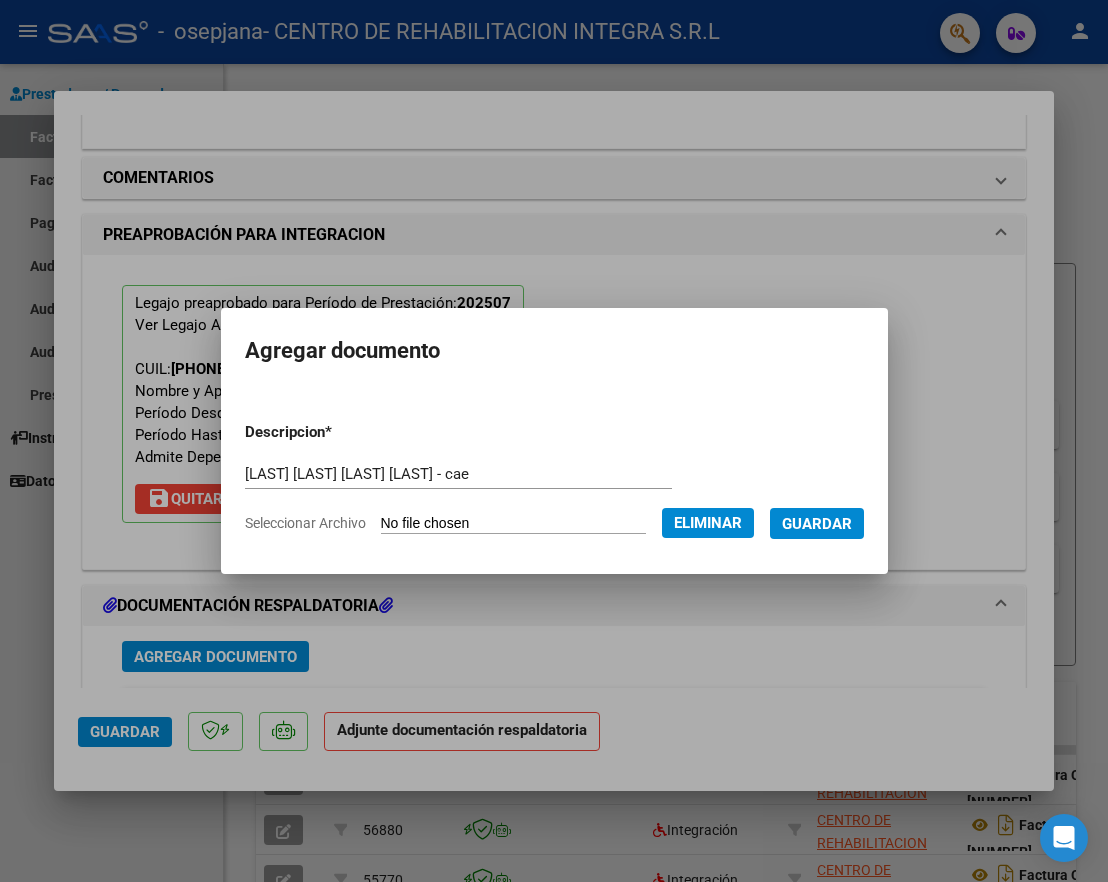 click on "Guardar" at bounding box center (817, 524) 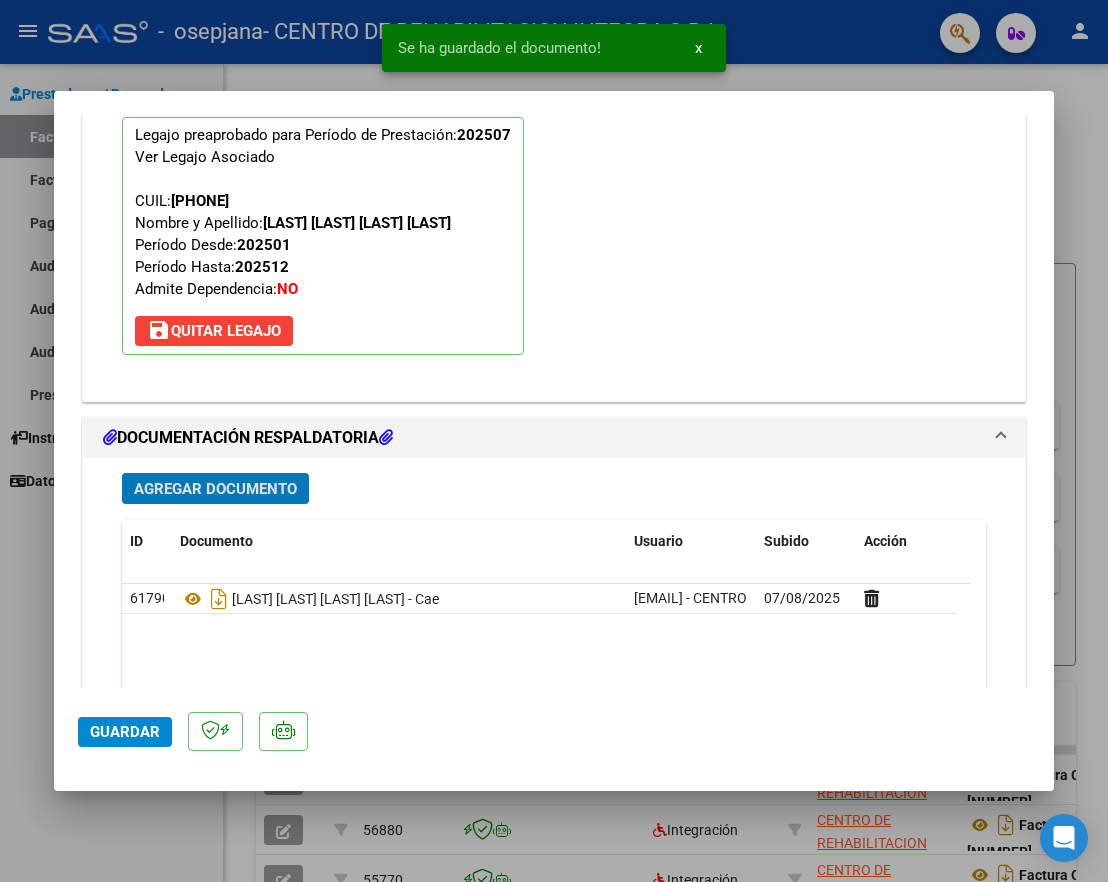 scroll, scrollTop: 2052, scrollLeft: 0, axis: vertical 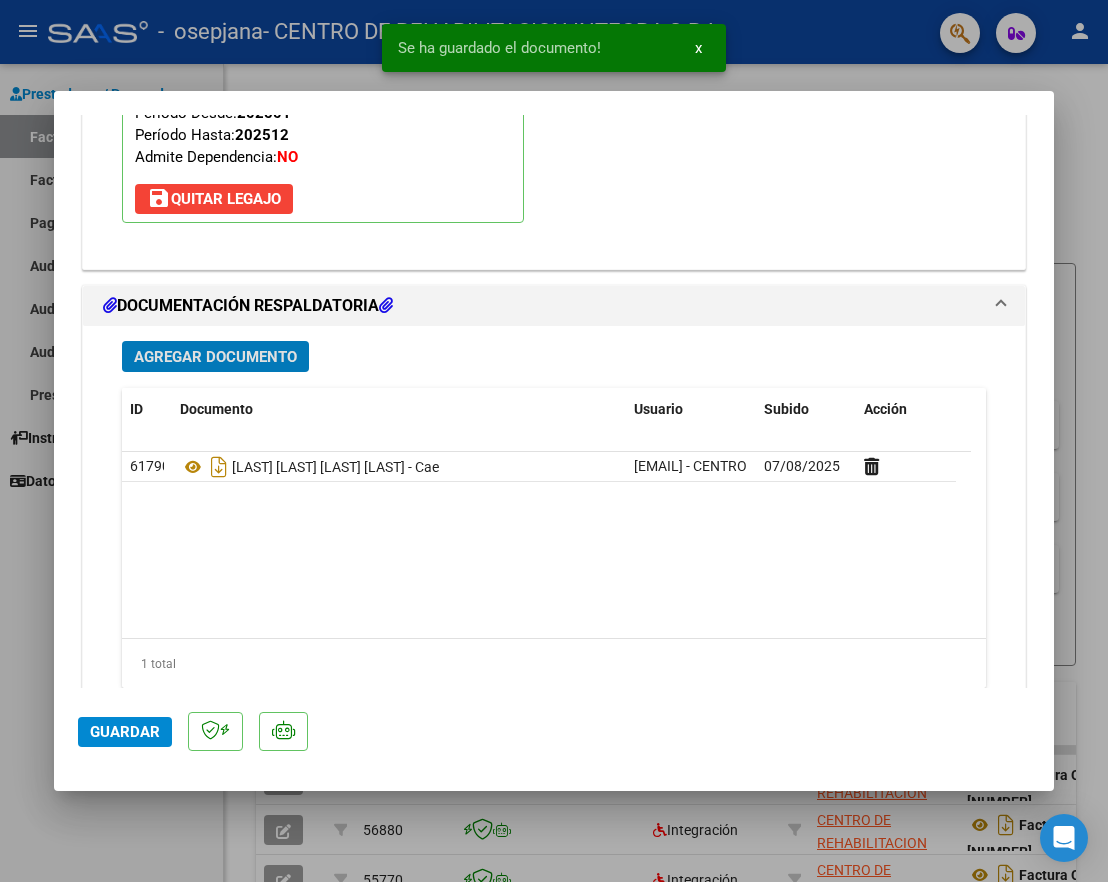click on "Agregar Documento" at bounding box center [215, 357] 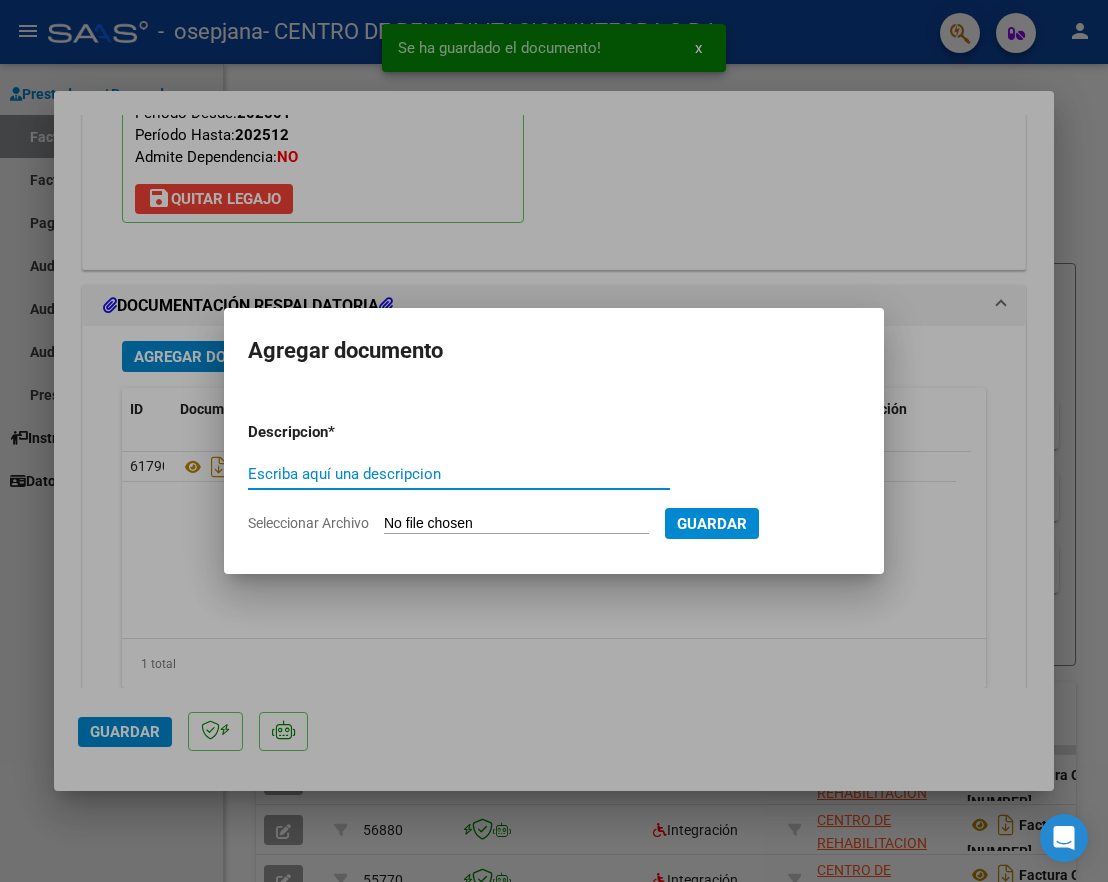 paste on "[LAST] [LAST] [LAST] [LAST]" 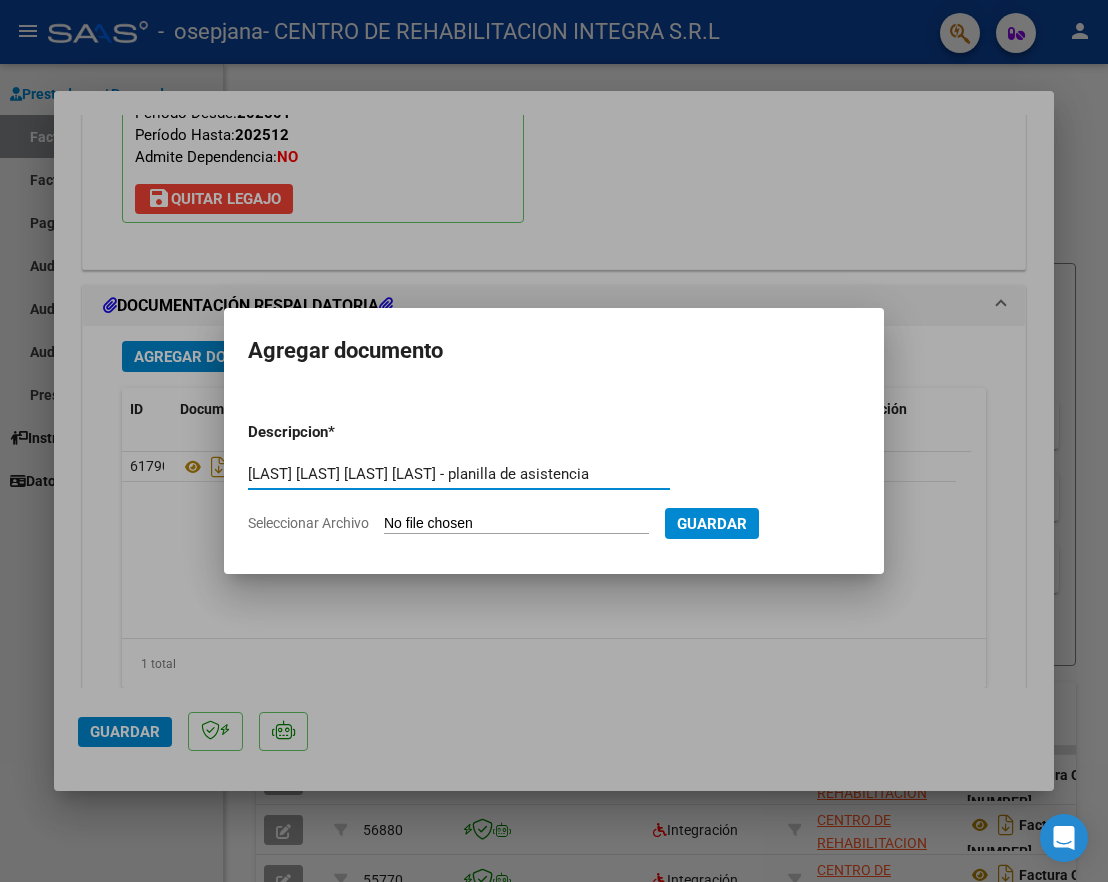 scroll, scrollTop: 0, scrollLeft: 48, axis: horizontal 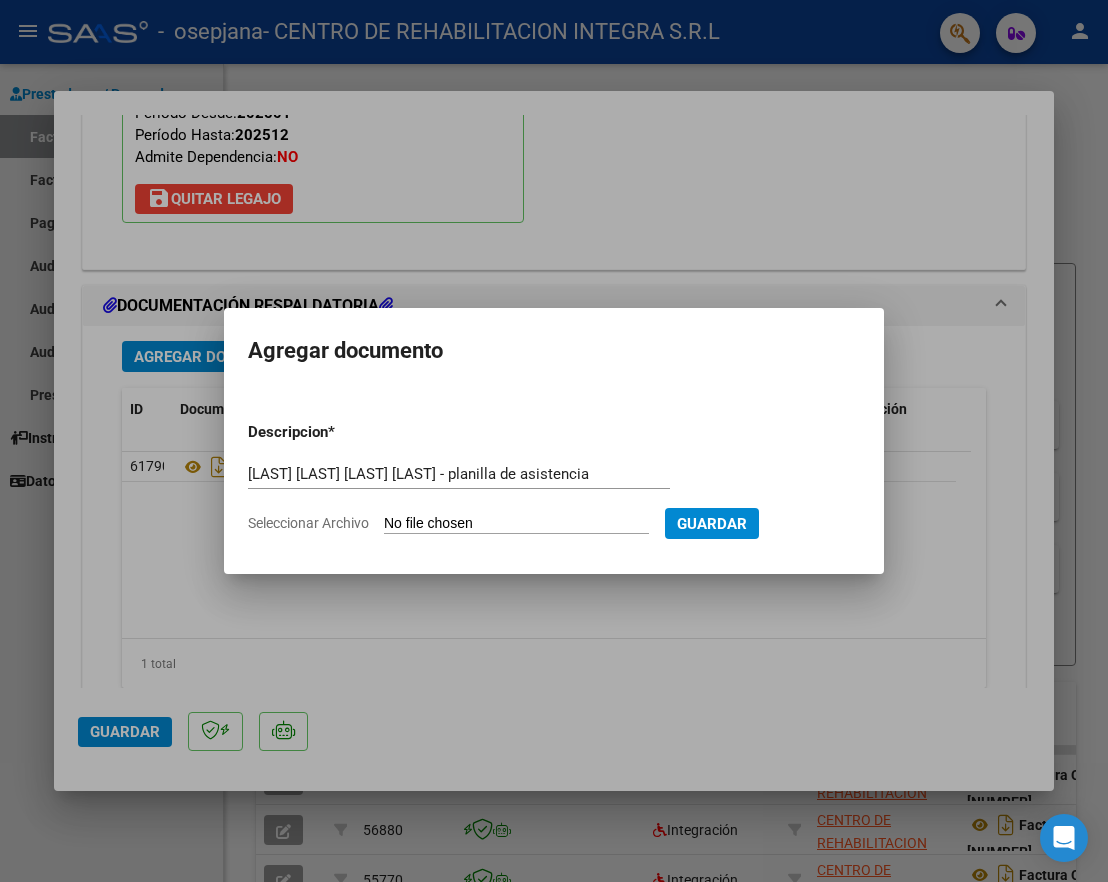 type on "C:\fakepath\[LAST] [LAST] [LAST] [LAST]-PLANILLA DE ASISTENCIA-JULIO 2025-OSEPJANA.pdf" 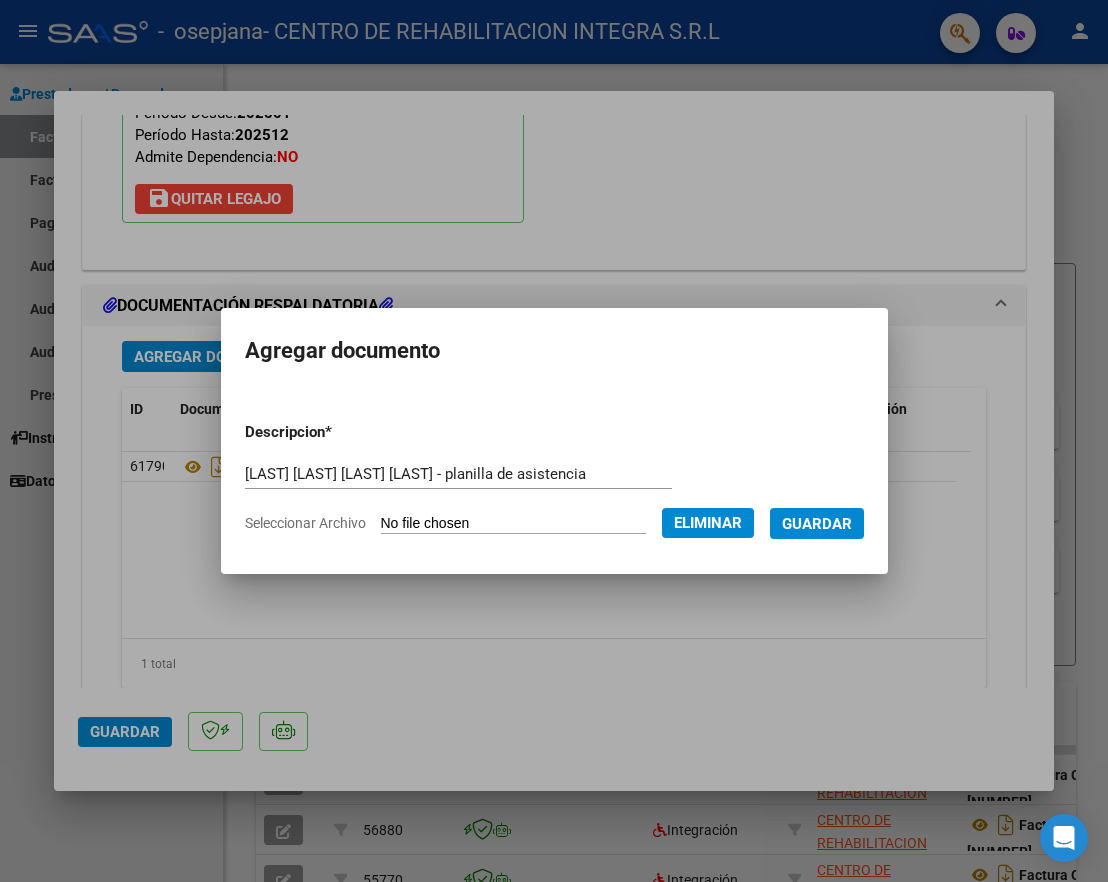click on "Guardar" at bounding box center (817, 524) 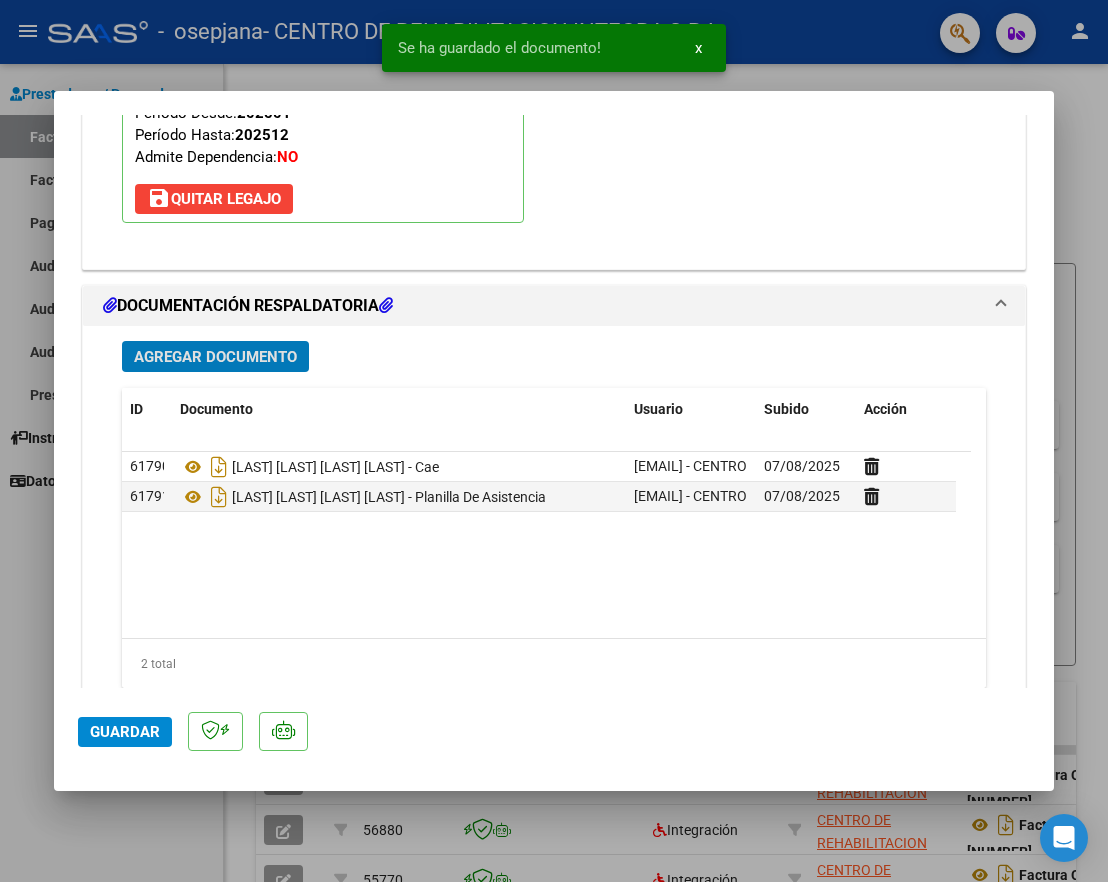 click on "Agregar Documento" at bounding box center (215, 357) 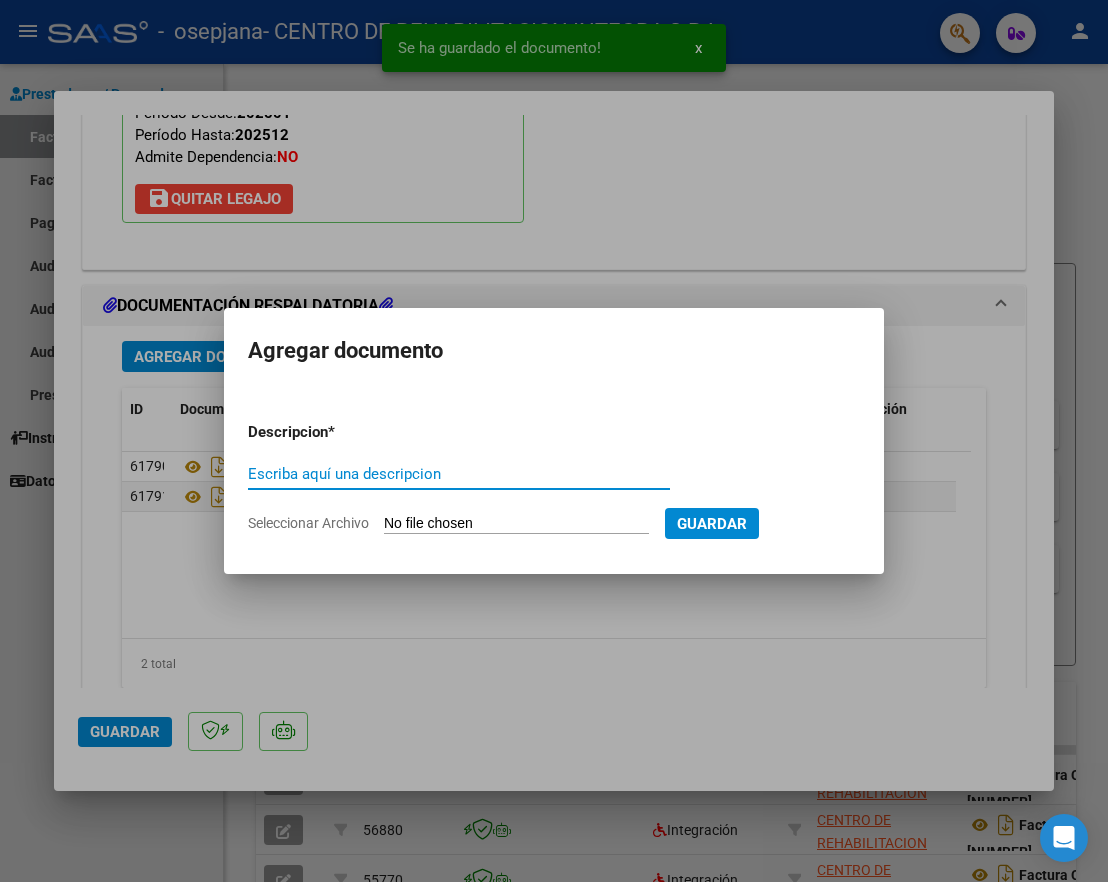 paste on "[LAST] [LAST] [LAST] [LAST]" 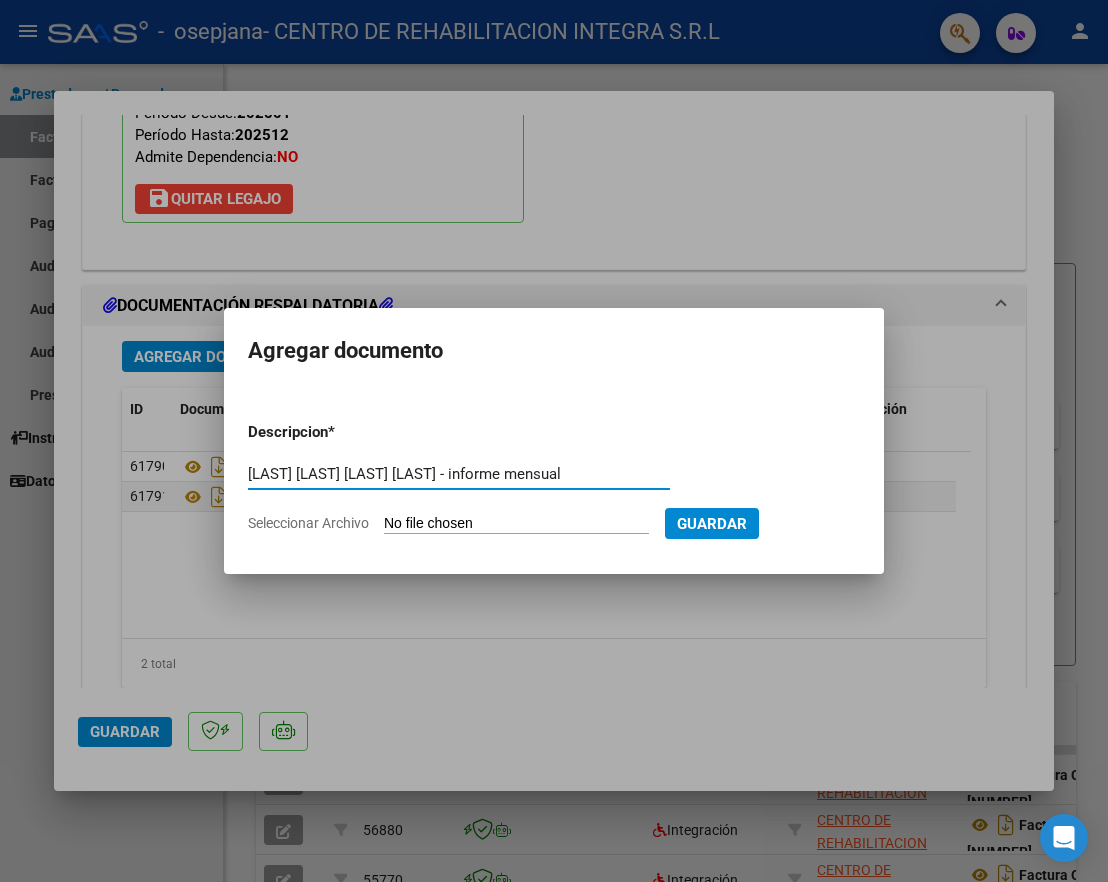scroll, scrollTop: 0, scrollLeft: 21, axis: horizontal 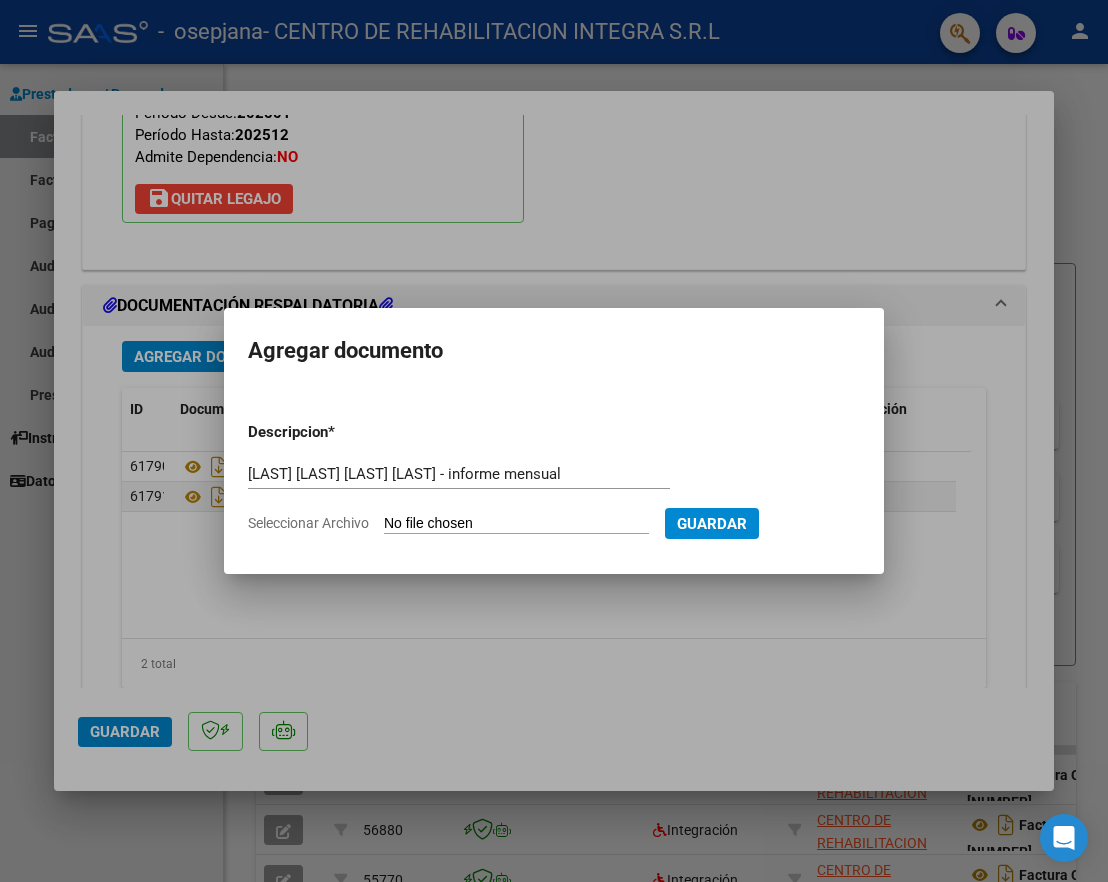 type on "C:\fakepath\[LAST] [LAST] [LAST] [LAST]-INFORME MENSUAL JULIO-OSEPJANA.pdf" 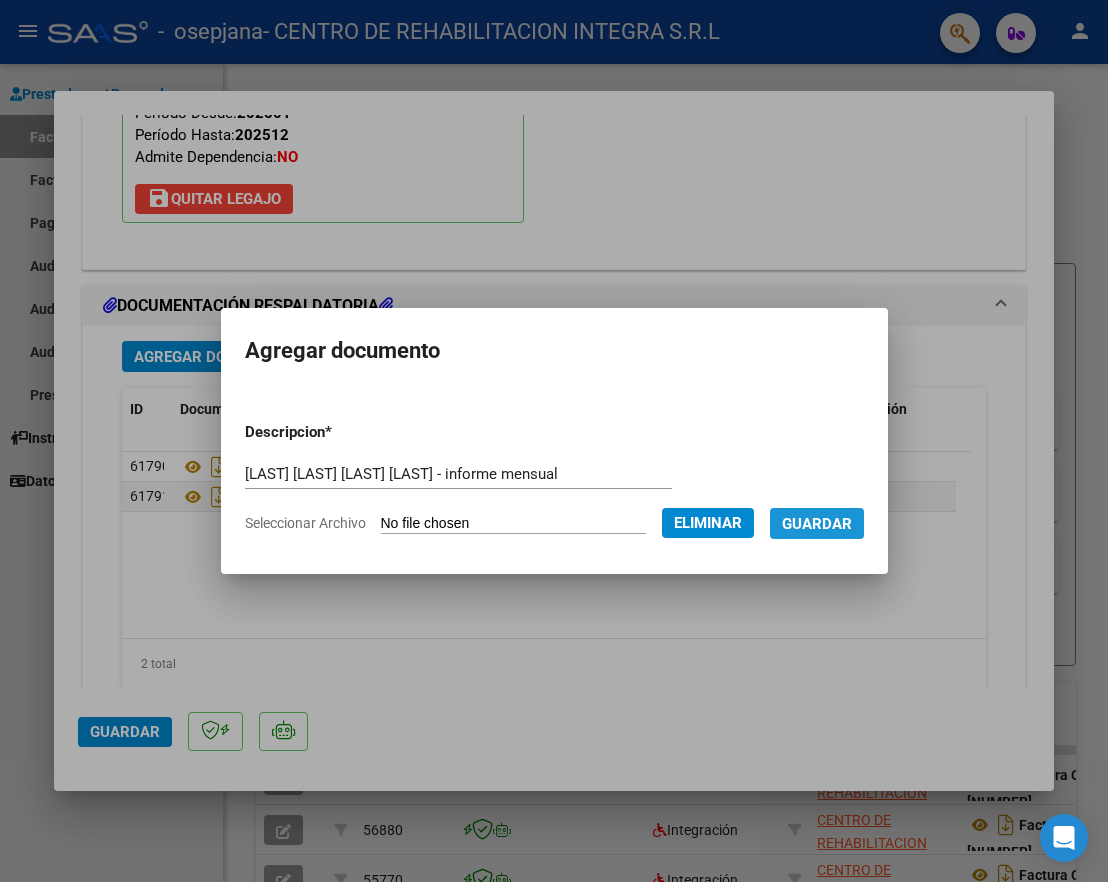 click on "Guardar" at bounding box center (817, 523) 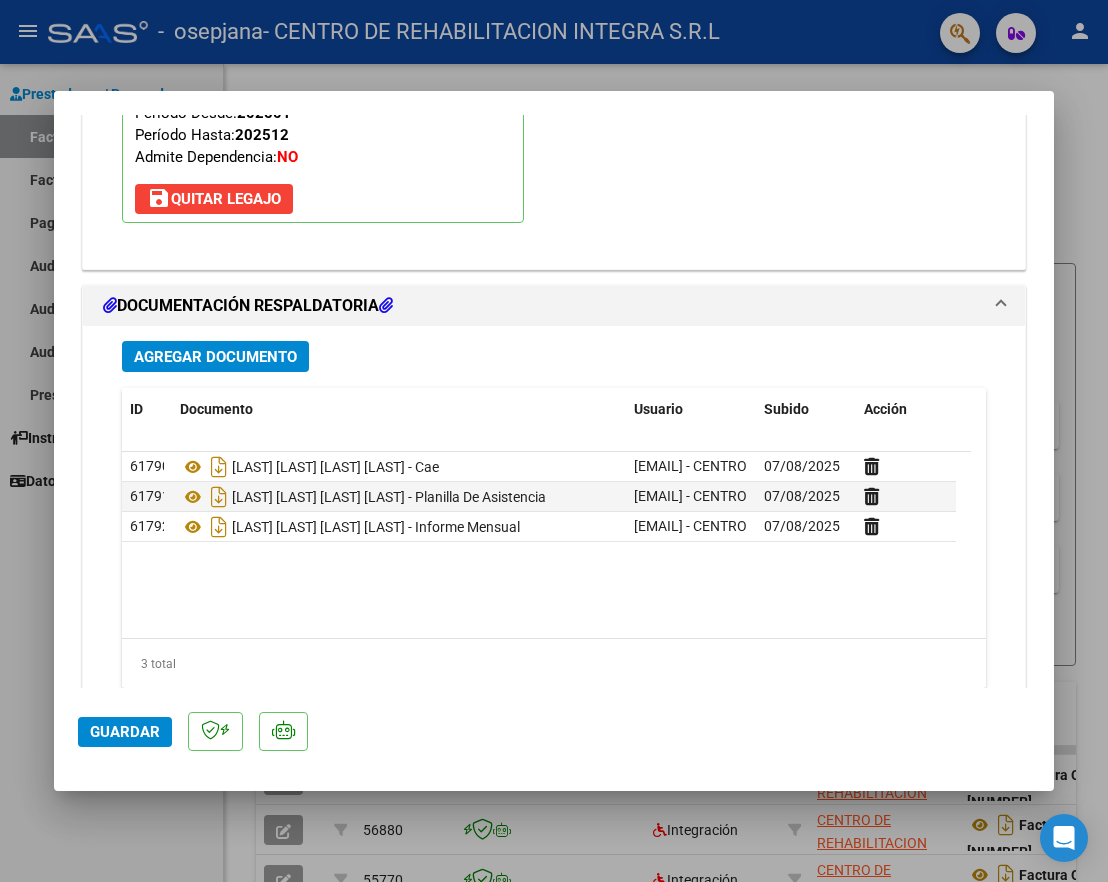 click on "Guardar" 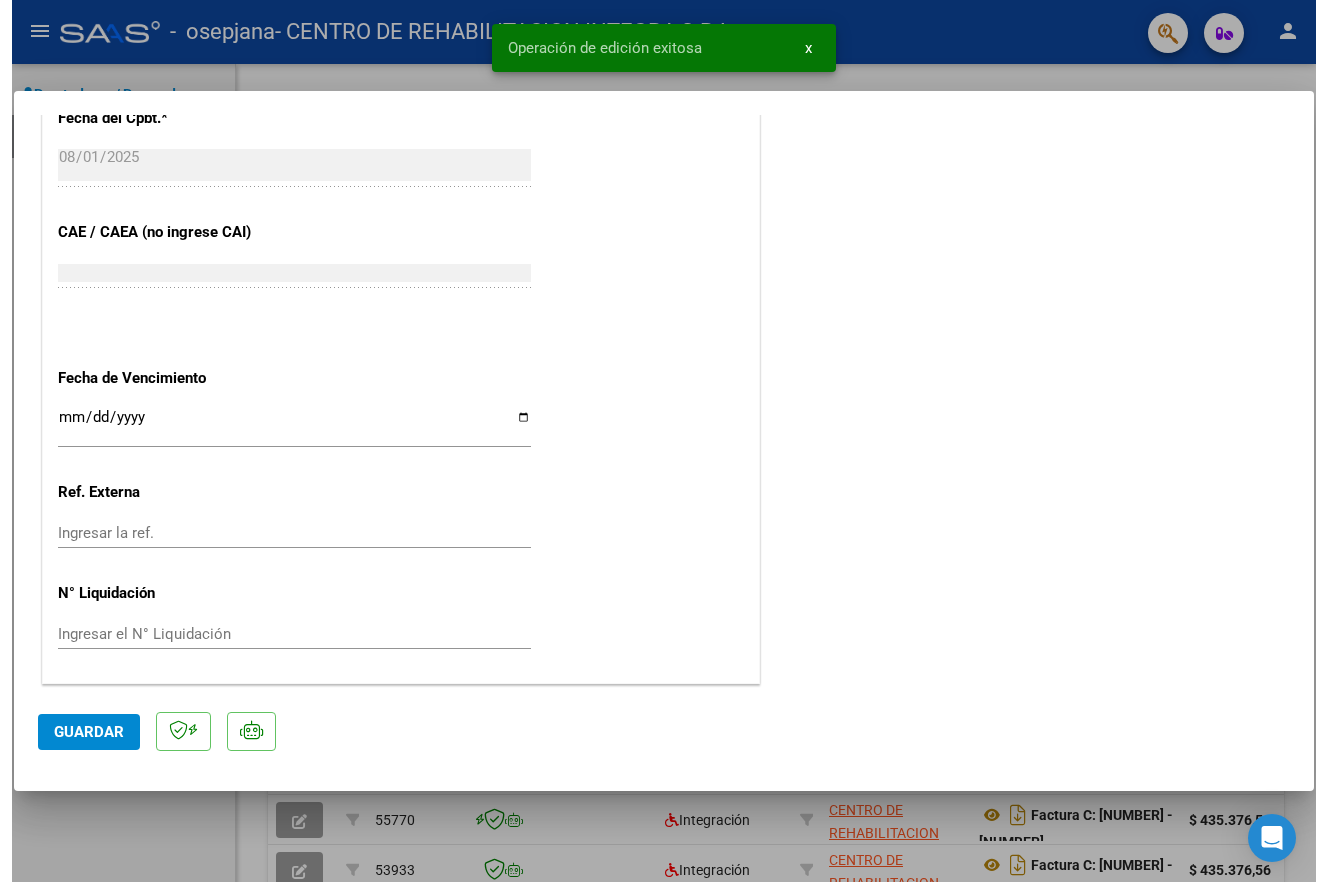 scroll, scrollTop: 1217, scrollLeft: 0, axis: vertical 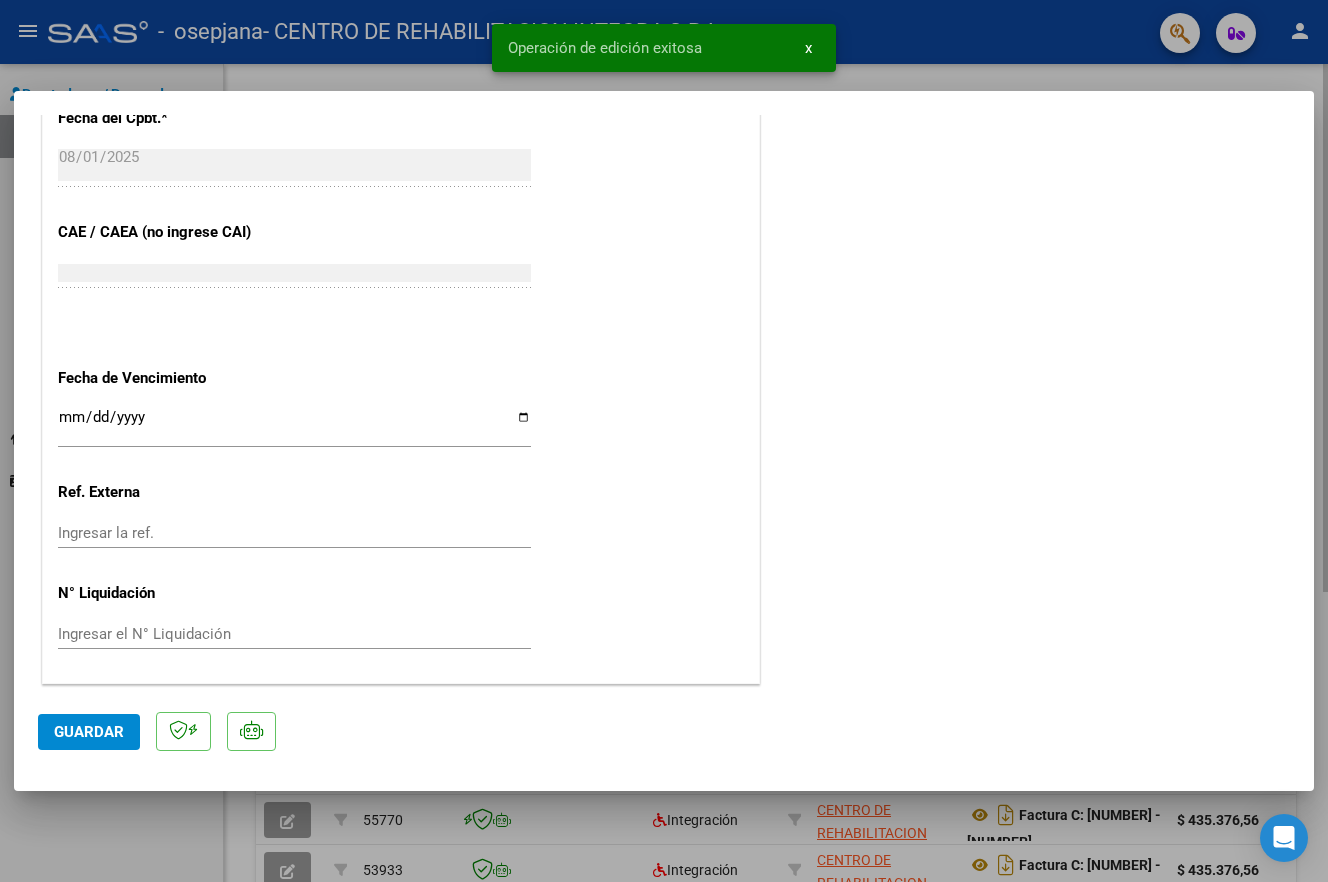 click at bounding box center [664, 441] 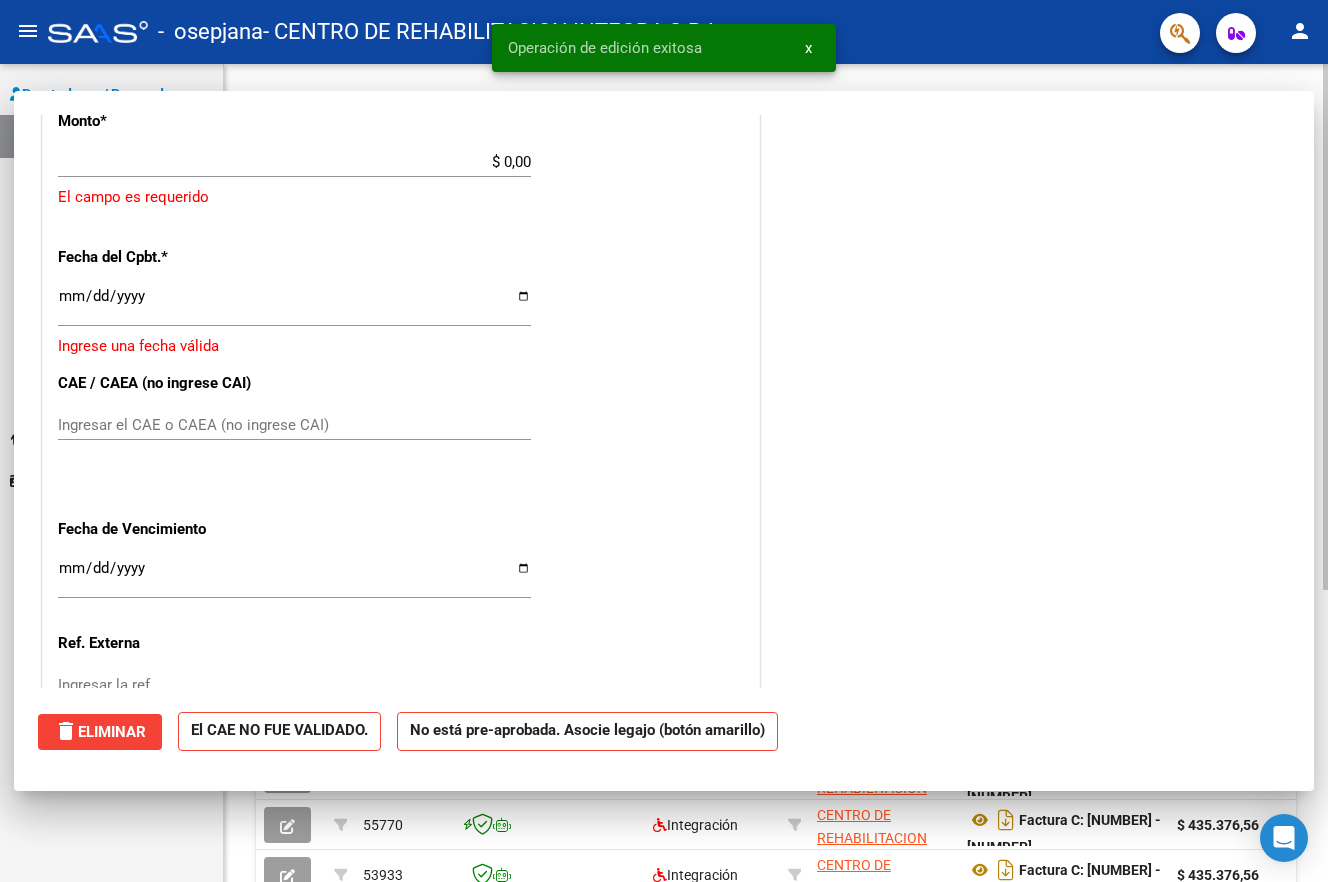 scroll, scrollTop: 1356, scrollLeft: 0, axis: vertical 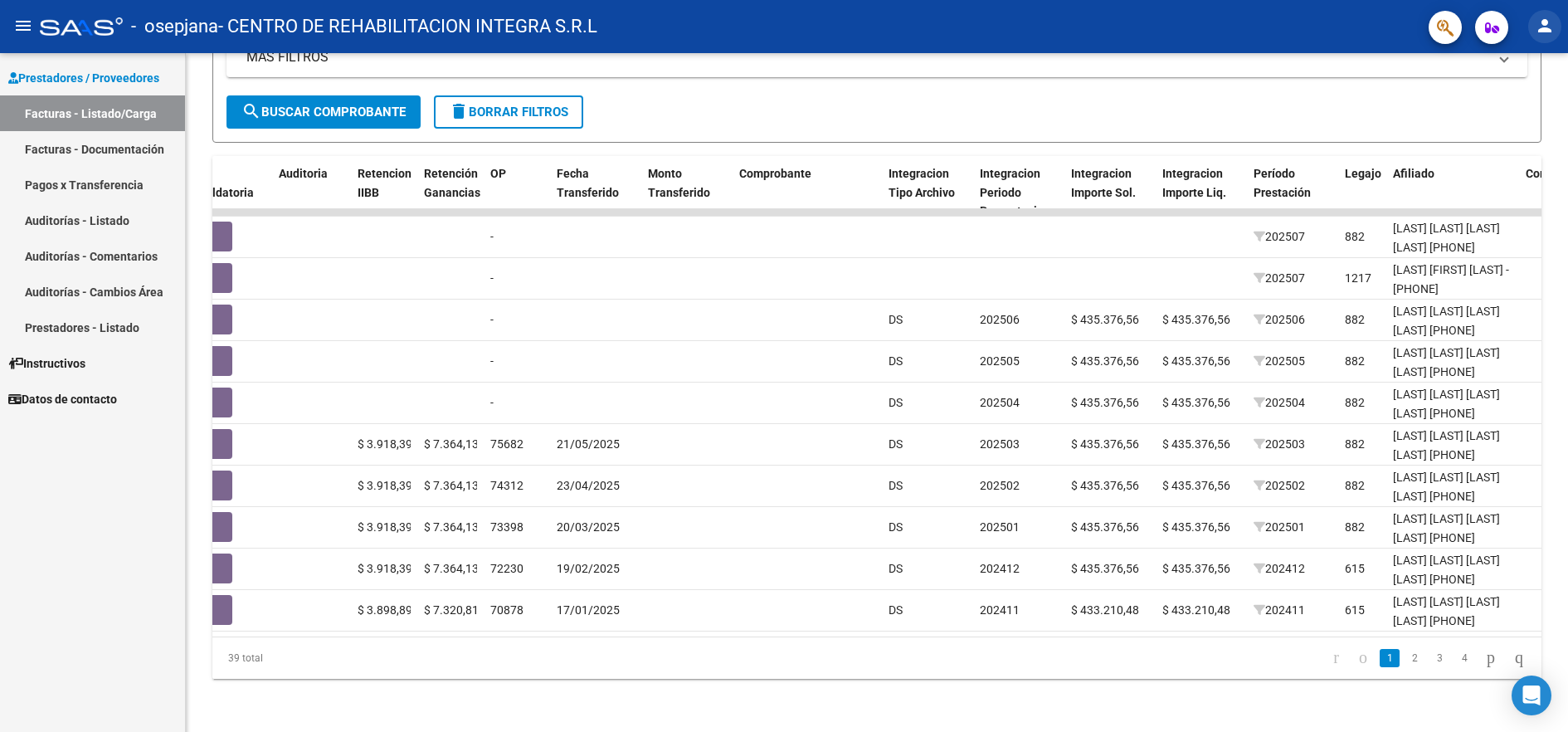 click on "person" 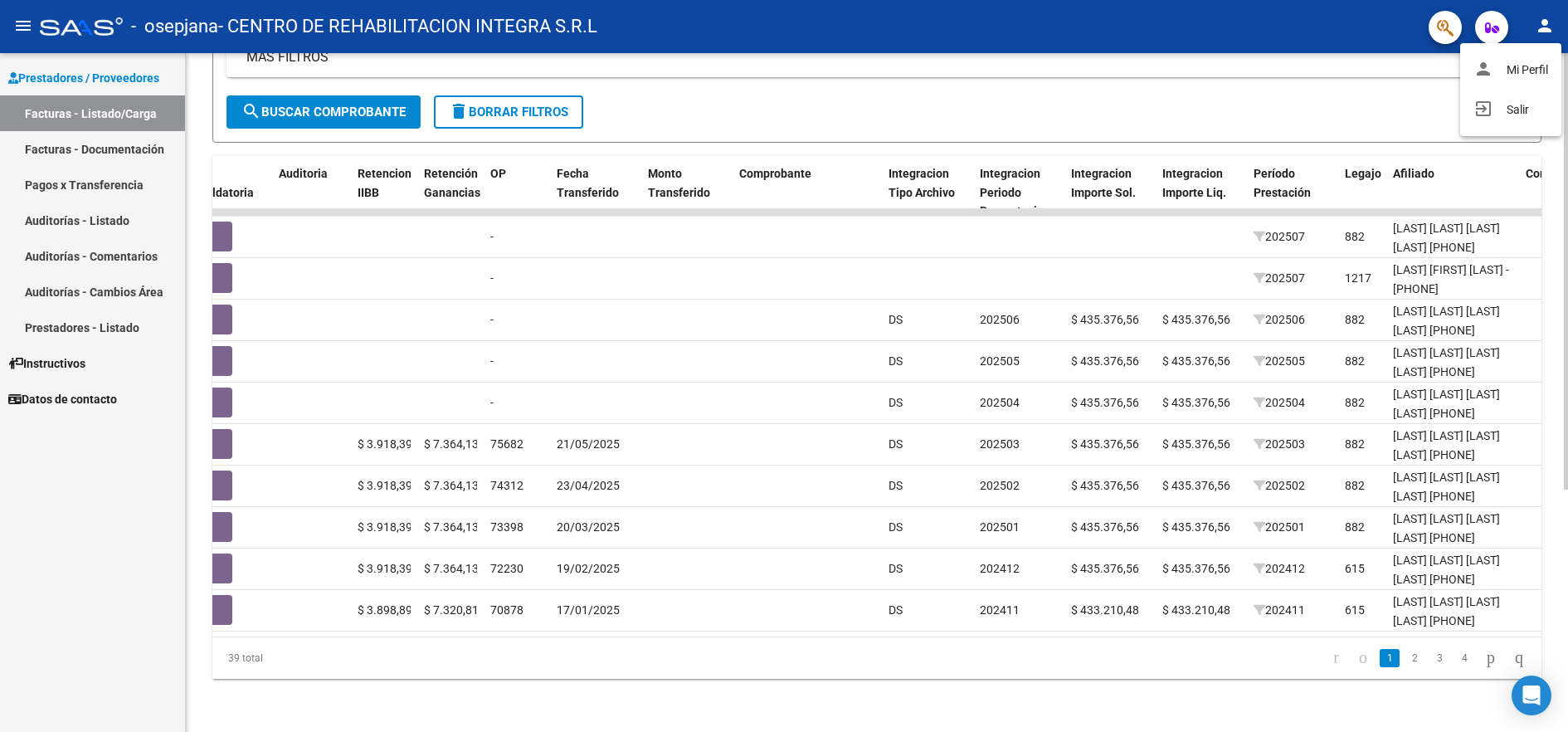 click on "person  Mi Perfil  exit_to_app  Salir" at bounding box center [1511, 90] 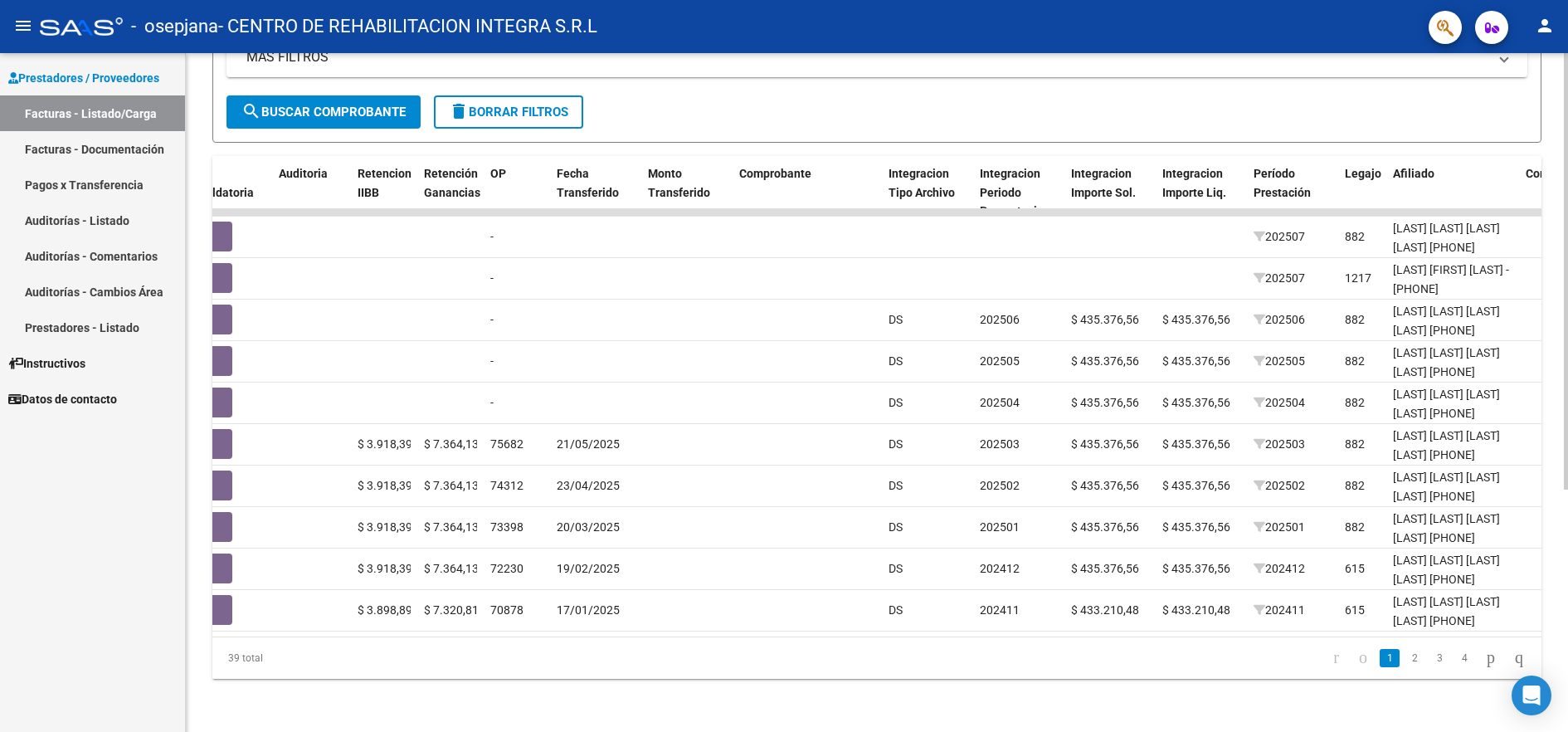 click on "Filtros Id Area Area Todos Confirmado   Mostrar totalizadores   FILTROS DEL COMPROBANTE  Comprobante Tipo Comprobante Tipo Start date – End date Fec. Comprobante Desde / Hasta Días Emisión Desde(cant. días) Días Emisión Hasta(cant. días) CUIT / Razón Social Pto. Venta Nro. Comprobante Código SSS CAE Válido CAE Válido Todos Cargado Módulo Hosp. Todos Tiene facturacion Apócrifa Hospital Refes  FILTROS DE INTEGRACION  Período De Prestación Campos del Archivo de Rendición Devuelto x SSS (dr_envio) Todos Rendido x SSS (dr_envio) Tipo de Registro Tipo de Registro Período Presentación Período Presentación Campos del Legajo Asociado (preaprobación) Afiliado Legajo (cuil/nombre) Todos Solo facturas preaprobadas  MAS FILTROS  Todos Con Doc. Respaldatoria Todos Con Trazabilidad Todos Asociado a Expediente Sur Auditoría Auditoría Auditoría Id Start date – End date Auditoría Confirmada Desde / Hasta Start date – End date Fec. Rec. Desde / Hasta Start date – End date Start date – End date" 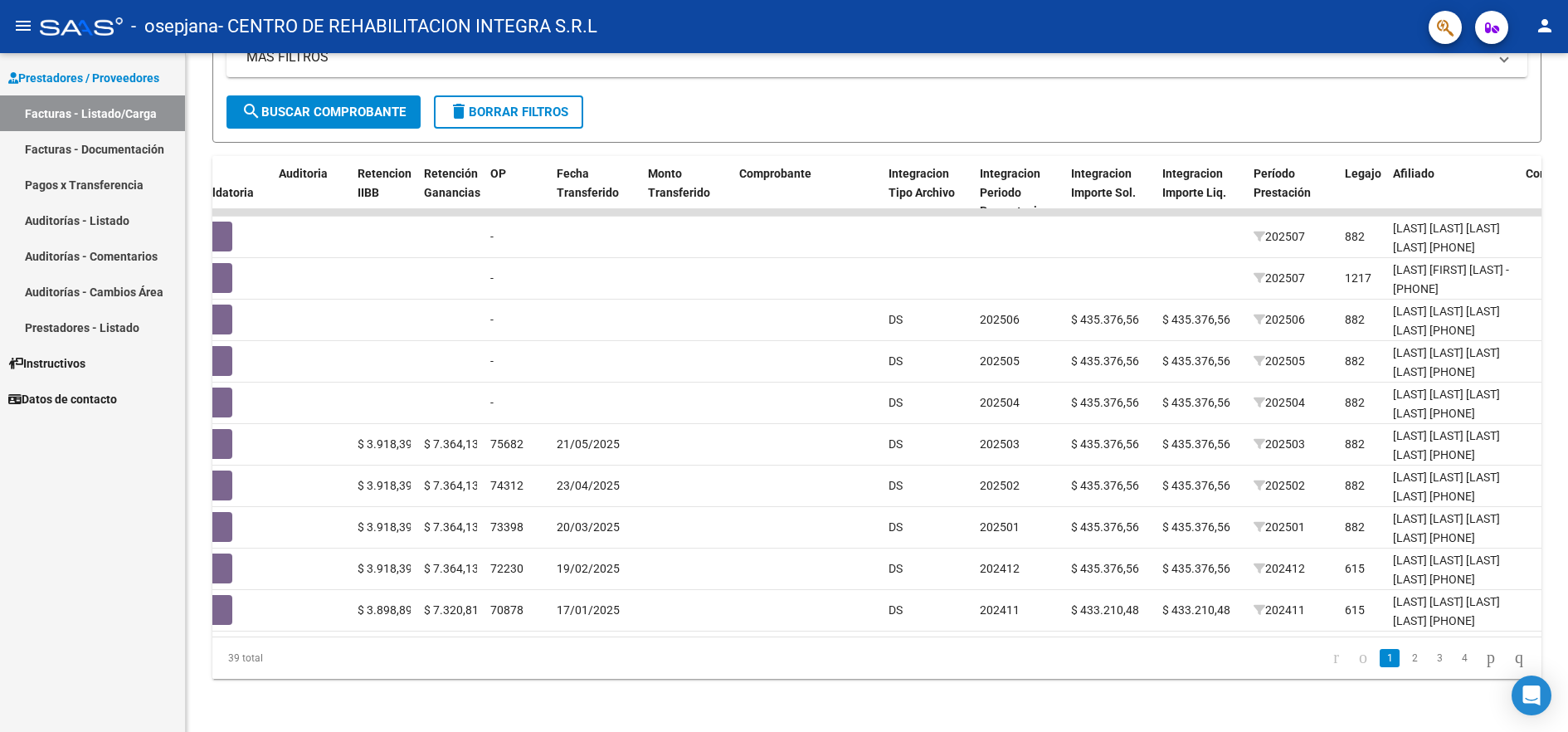 click on "menu -   osepjana   - CENTRO DE REHABILITACION INTEGRA S.R.L person" 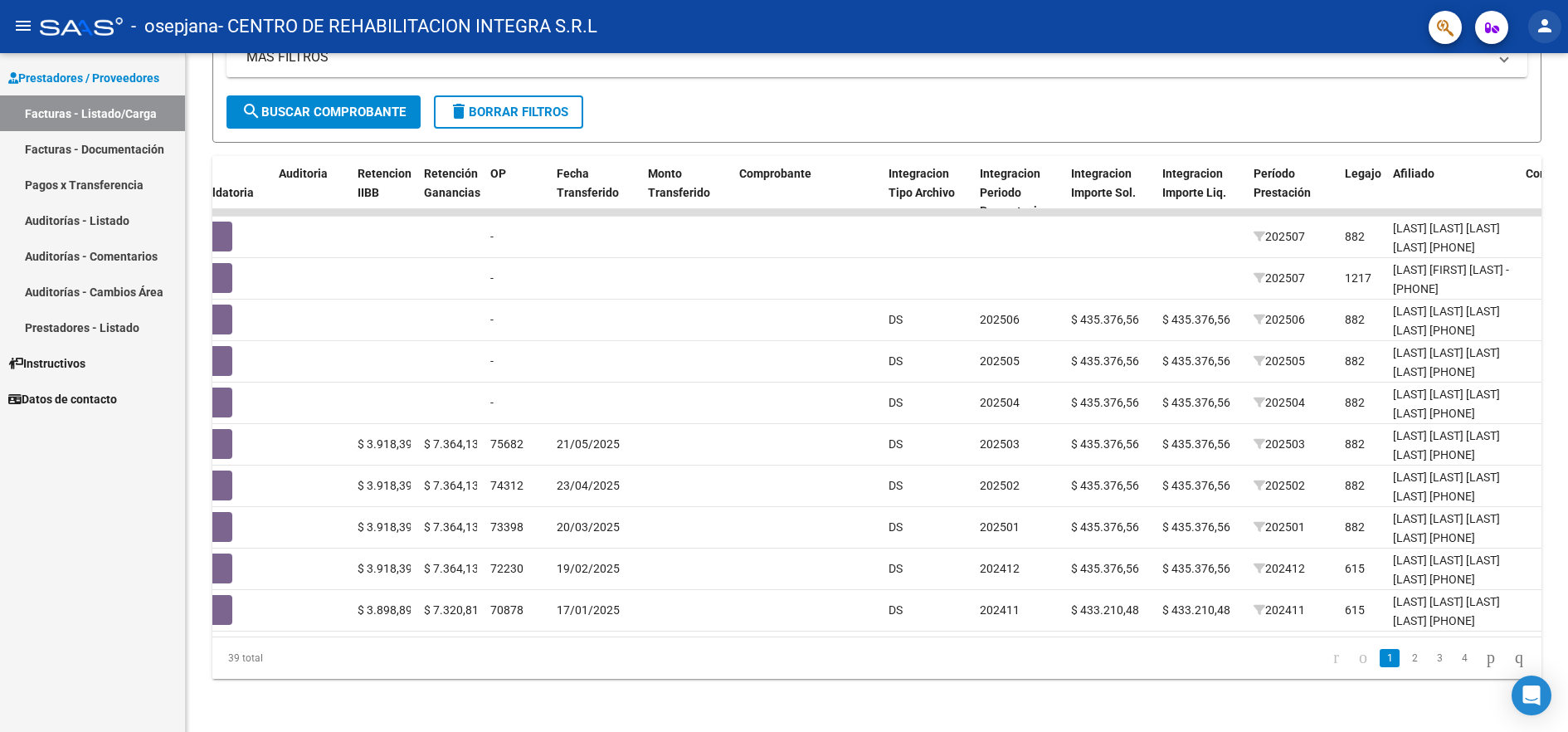 click on "person" 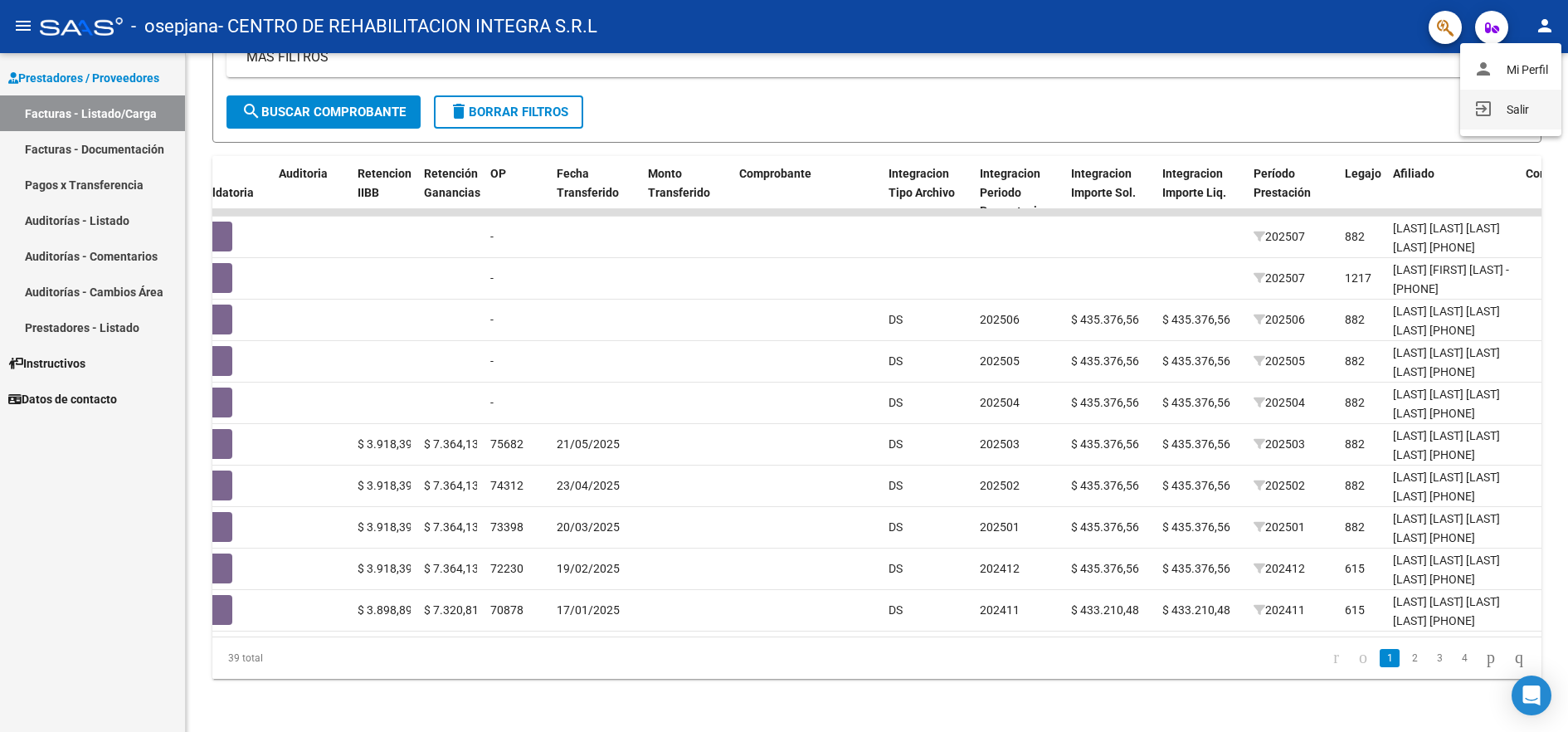 click on "exit_to_app  Salir" at bounding box center (1511, 110) 